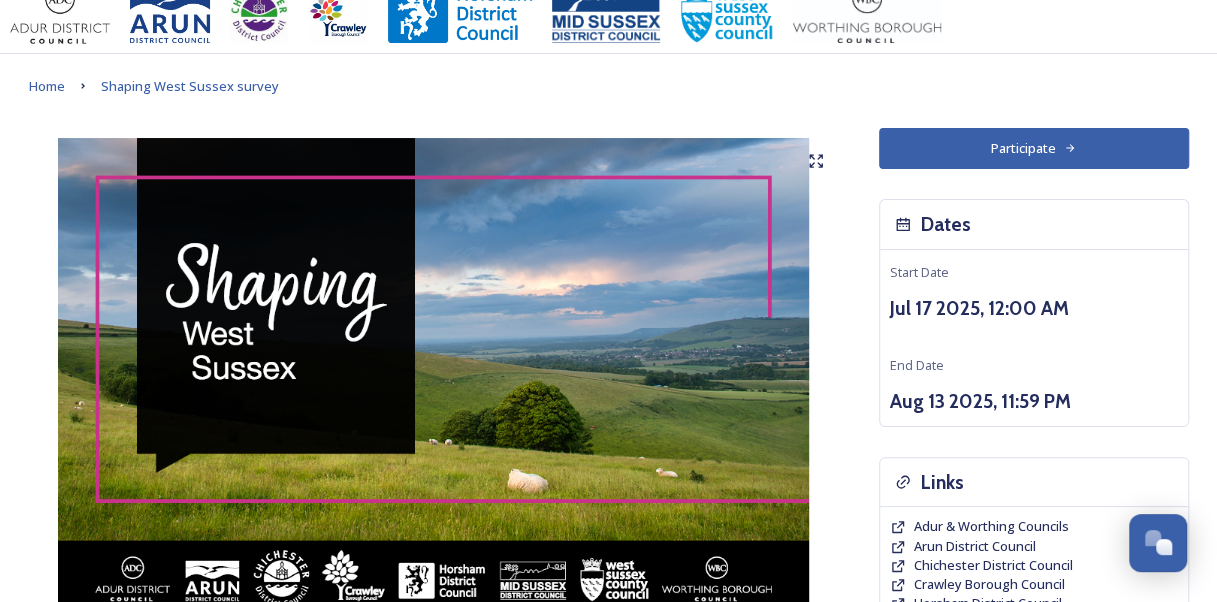 scroll, scrollTop: 25, scrollLeft: 0, axis: vertical 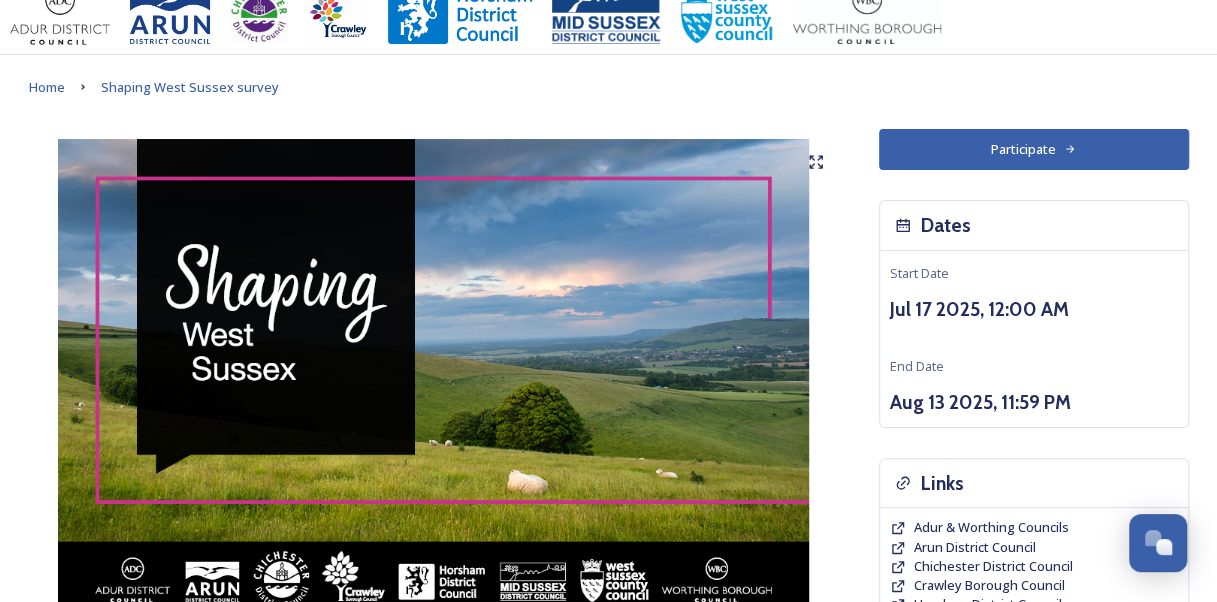 click on "Participate" at bounding box center (1034, 149) 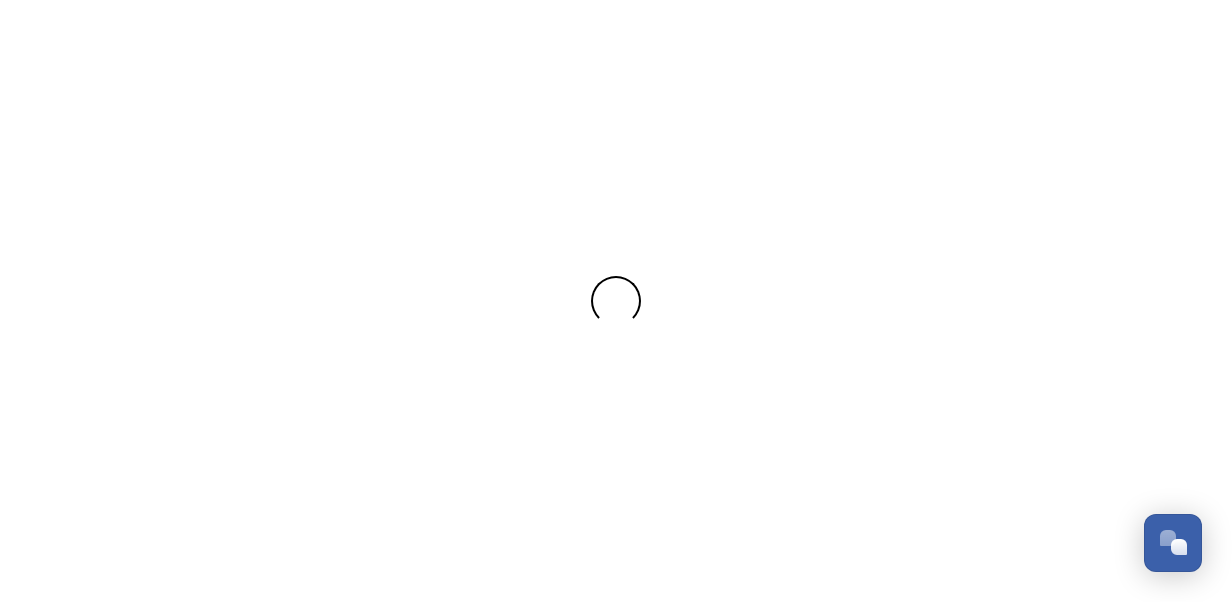 scroll, scrollTop: 0, scrollLeft: 0, axis: both 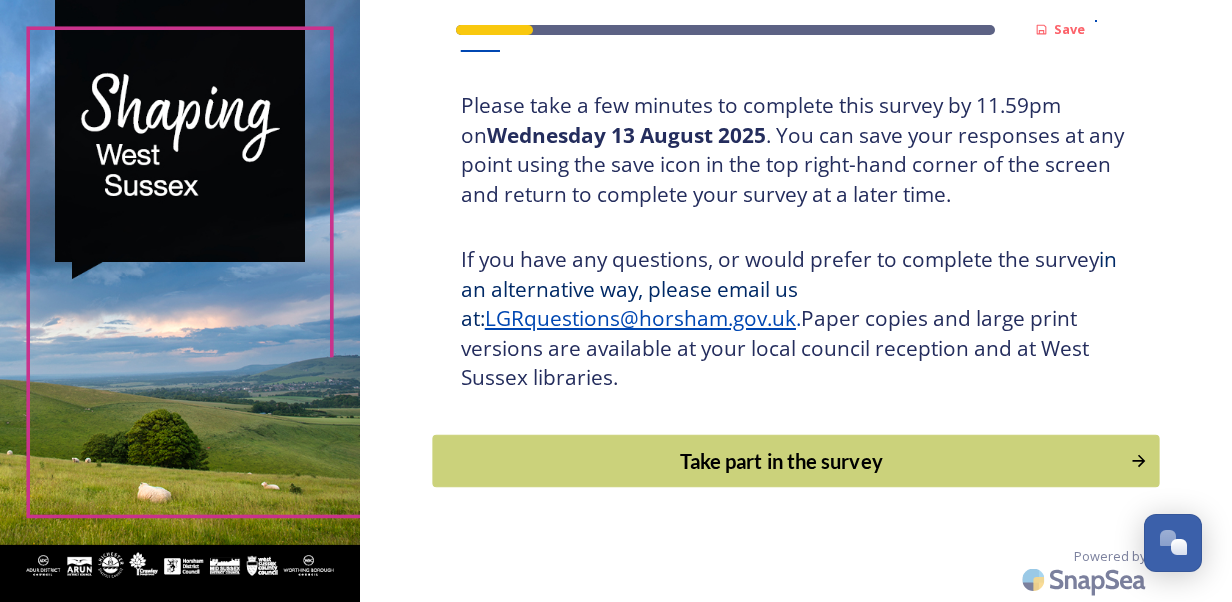 click on "Take part in the survey" at bounding box center (781, 461) 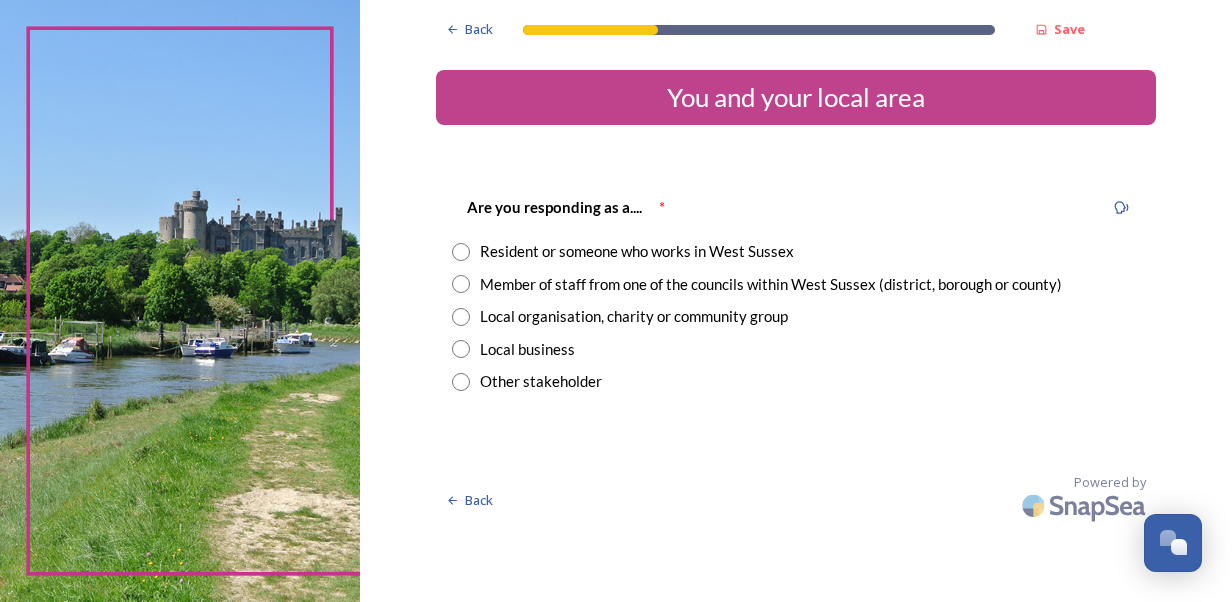 click on "Member of staff from one of the councils within West Sussex (district, borough or county)" at bounding box center [771, 284] 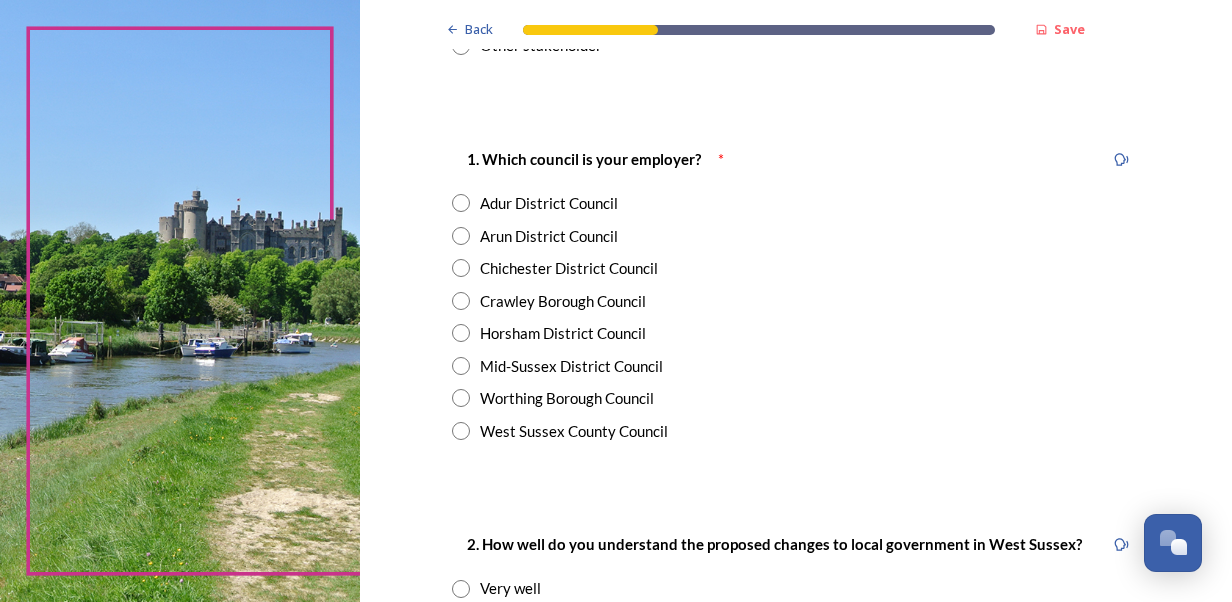 scroll, scrollTop: 339, scrollLeft: 0, axis: vertical 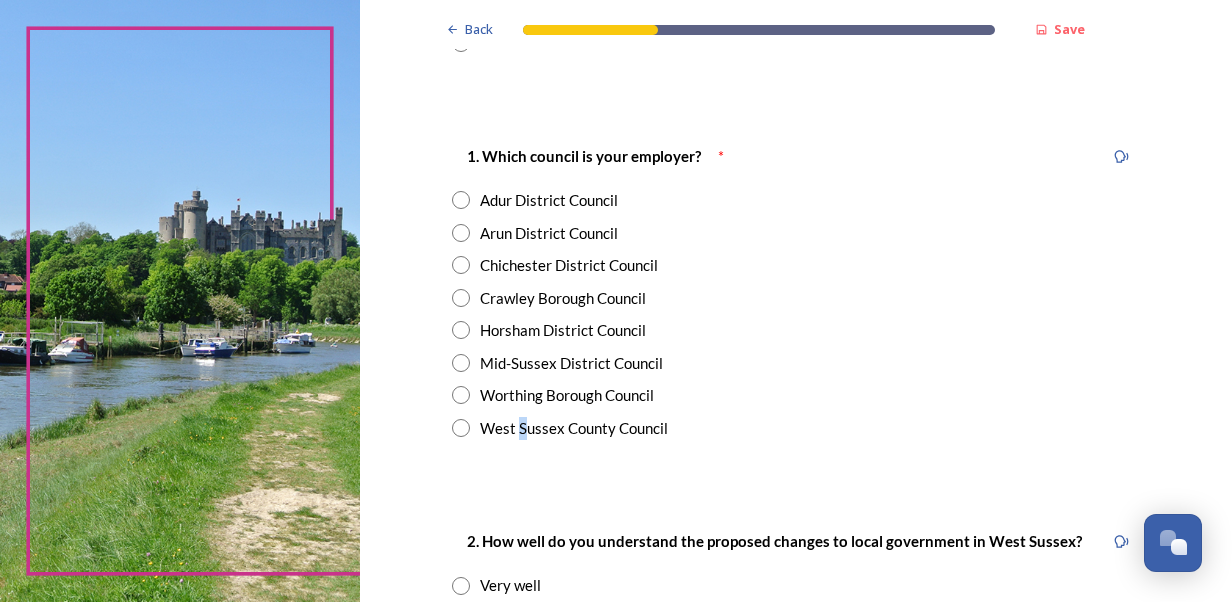 click on "West Sussex County Council" at bounding box center (574, 428) 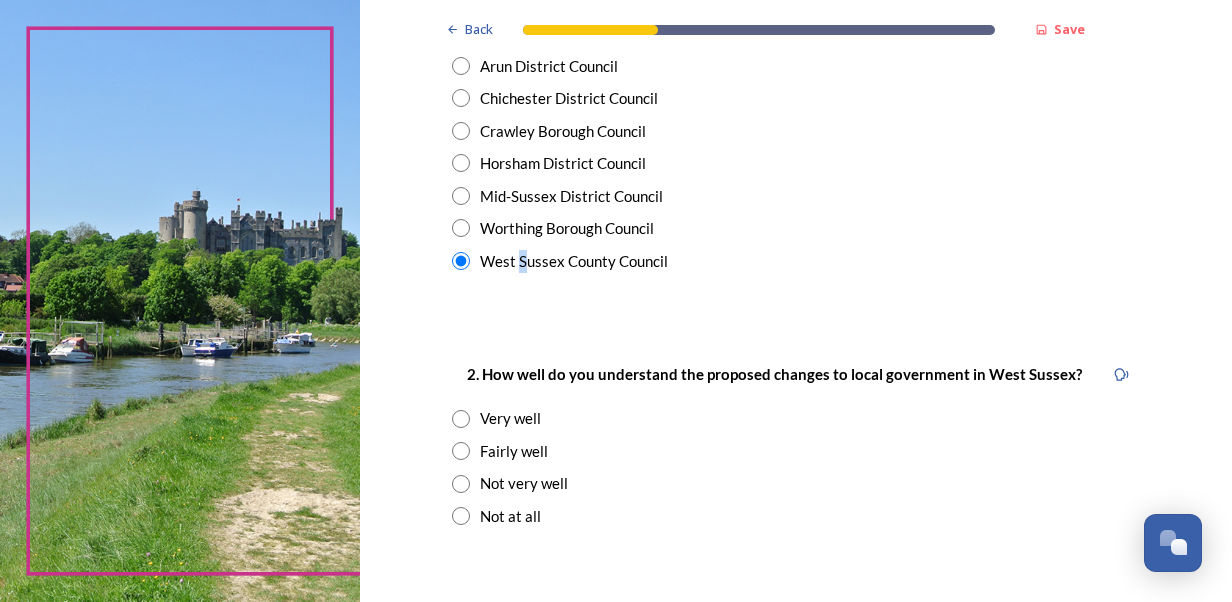 scroll, scrollTop: 508, scrollLeft: 0, axis: vertical 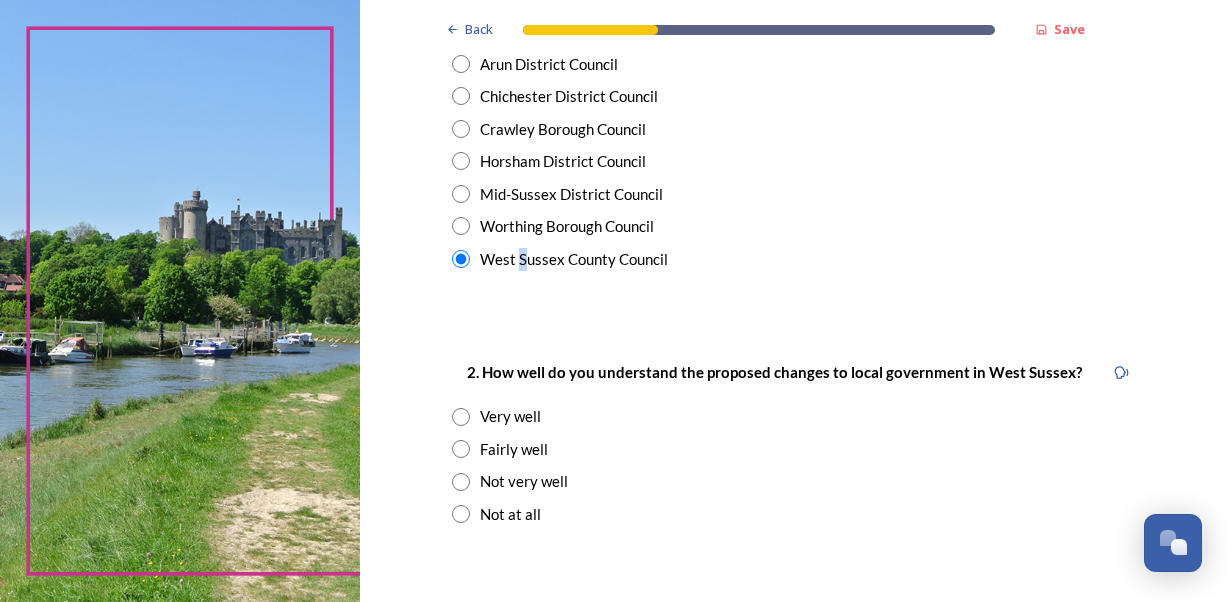 click at bounding box center [461, 449] 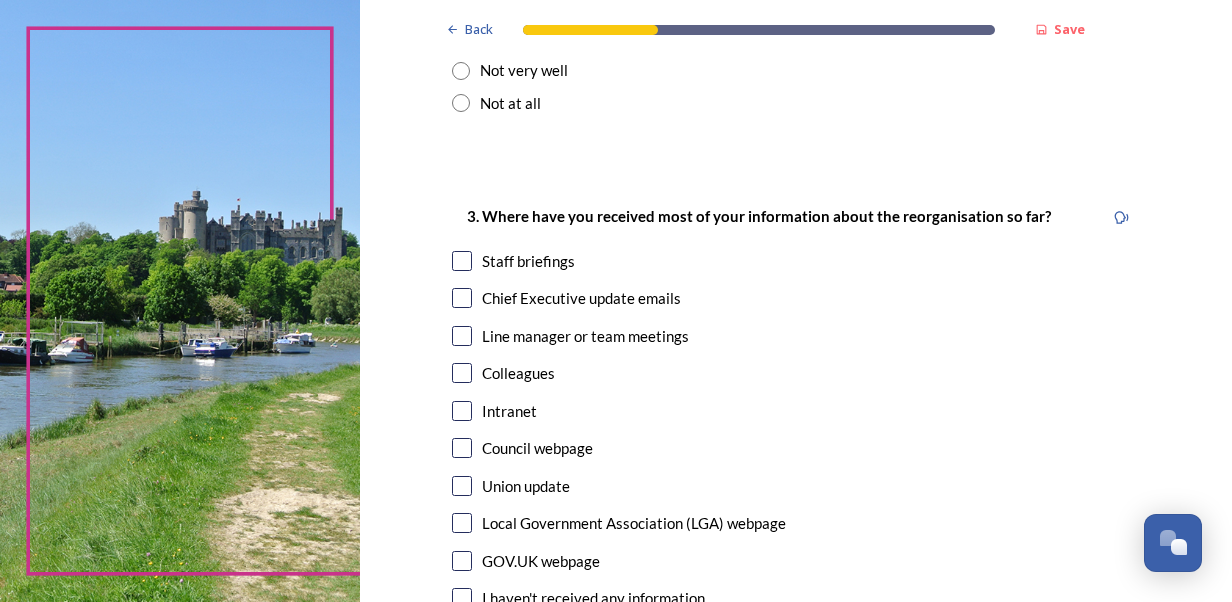scroll, scrollTop: 928, scrollLeft: 0, axis: vertical 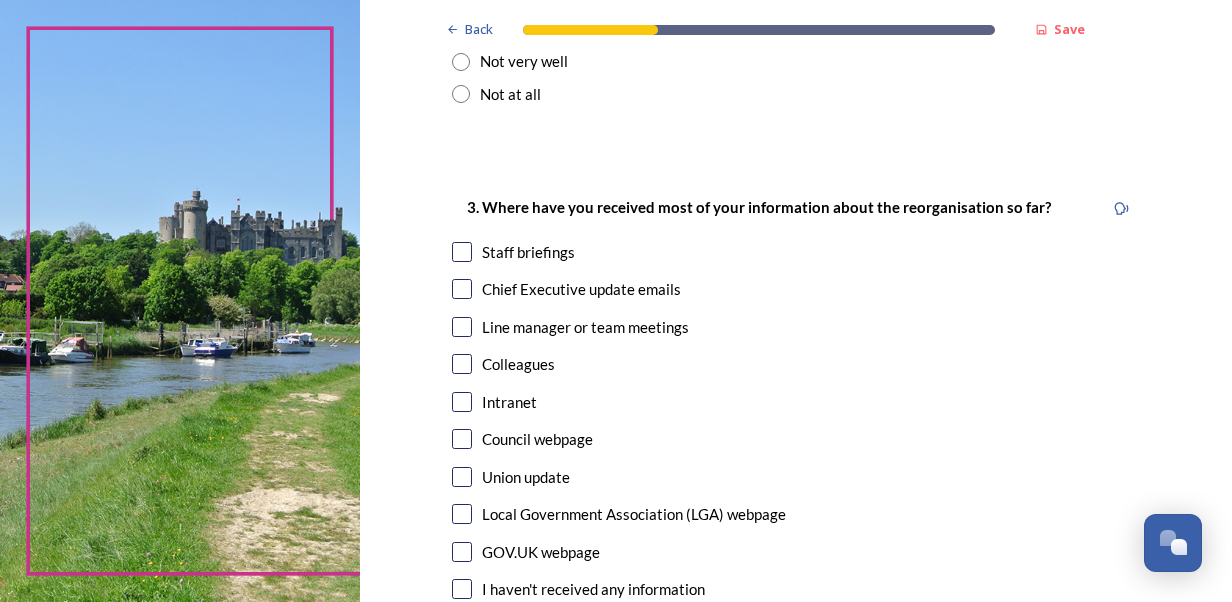 click on "Staff briefings" at bounding box center (528, 252) 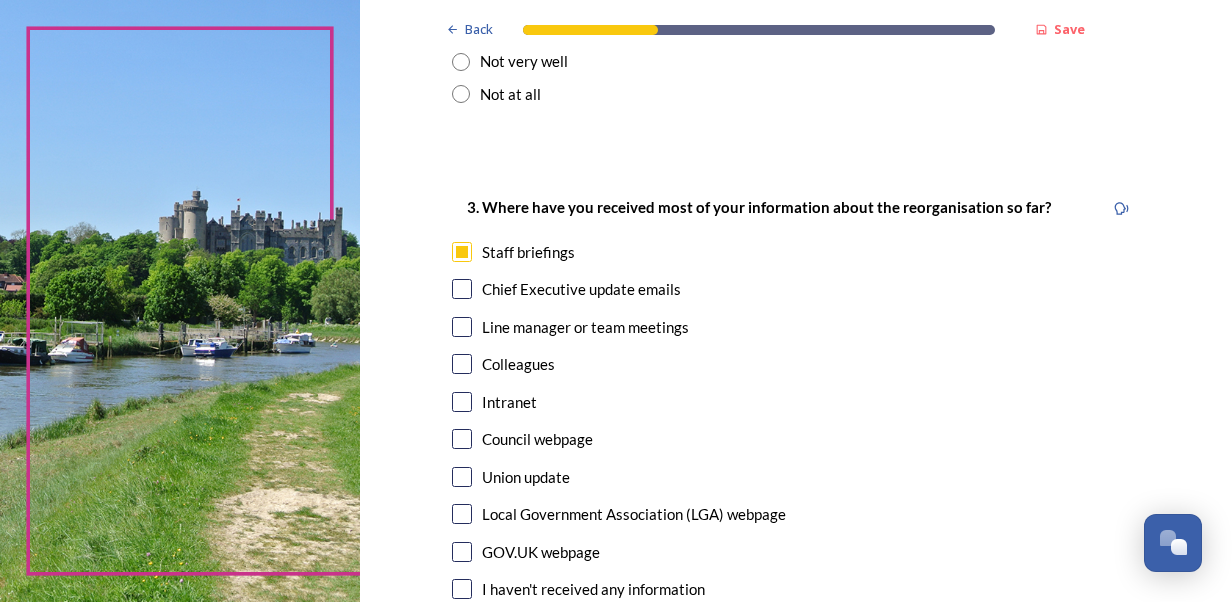 checkbox on "true" 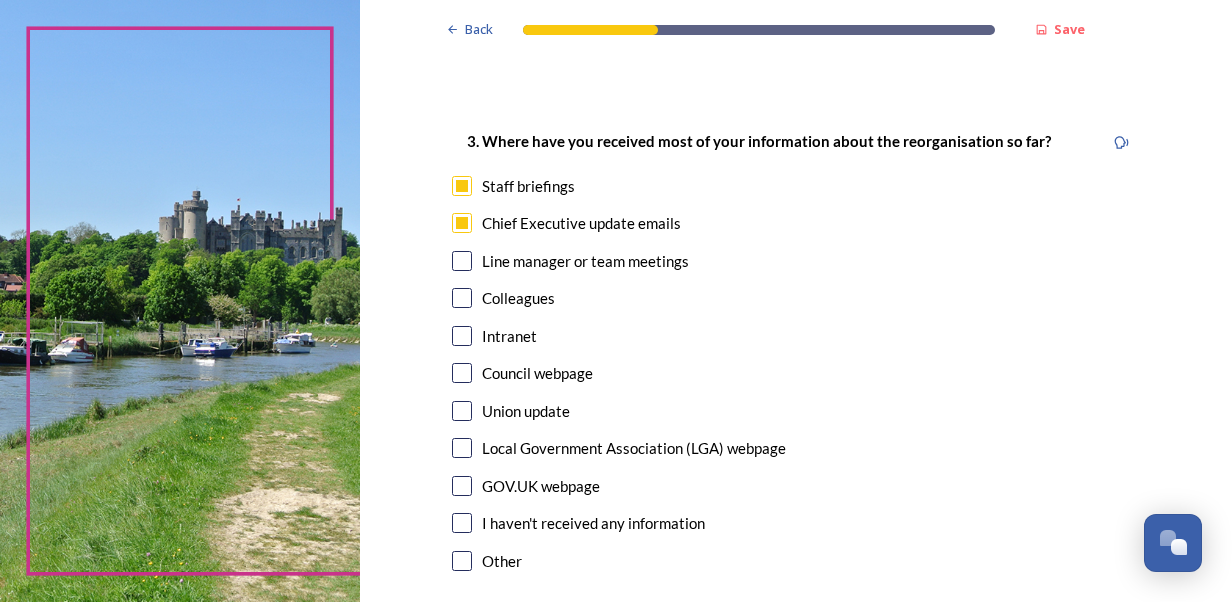 scroll, scrollTop: 996, scrollLeft: 0, axis: vertical 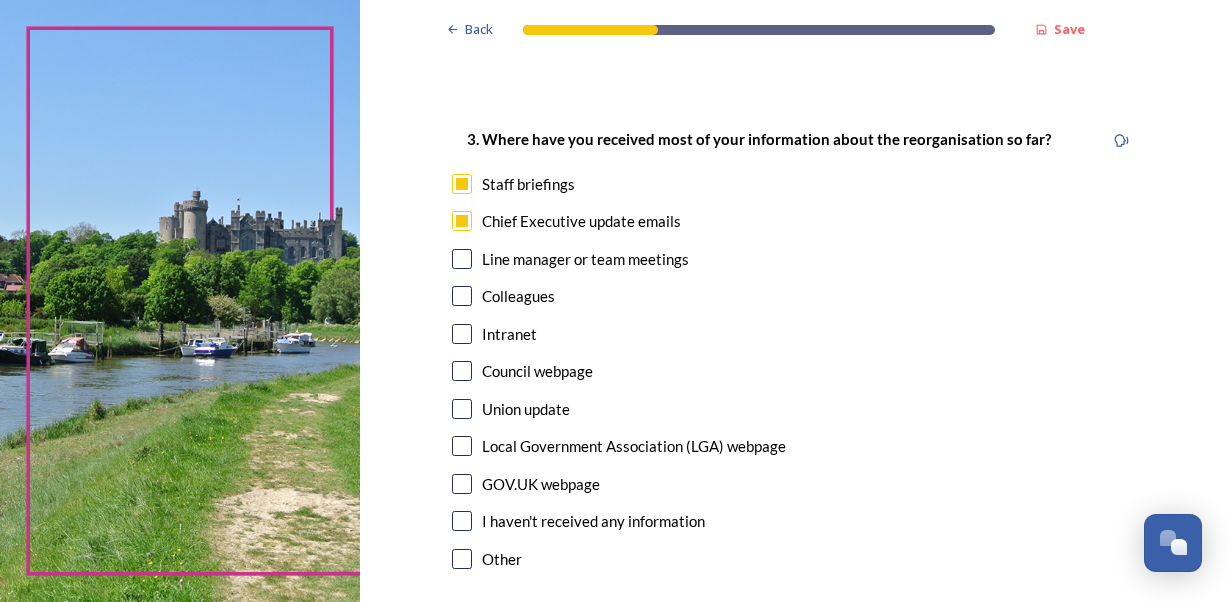 click at bounding box center (462, 296) 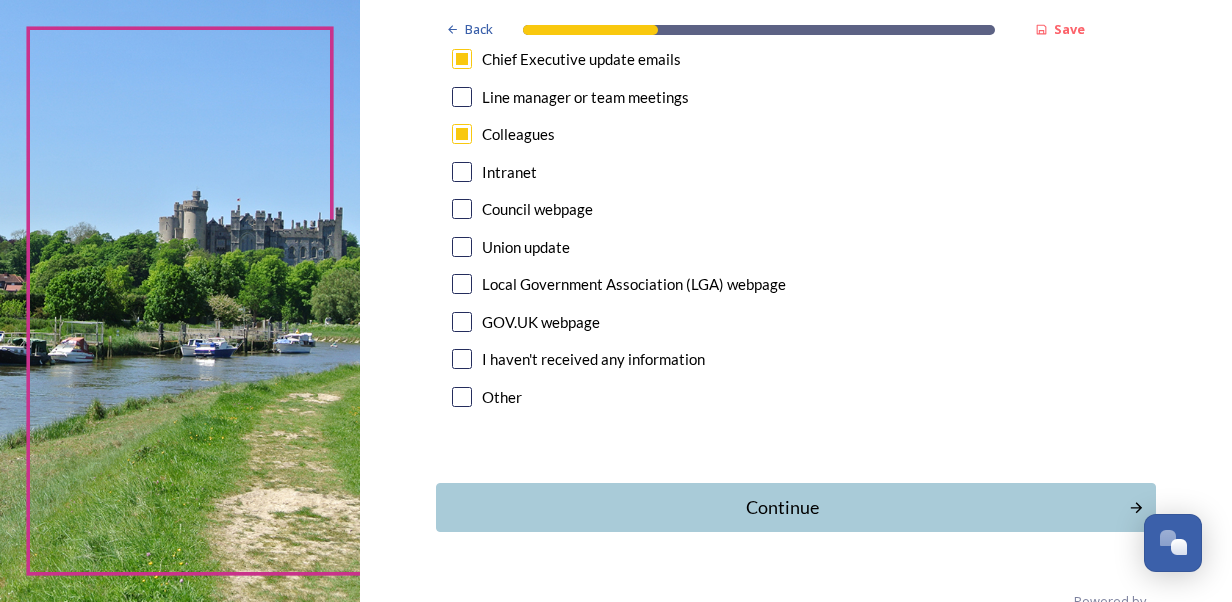 scroll, scrollTop: 1163, scrollLeft: 0, axis: vertical 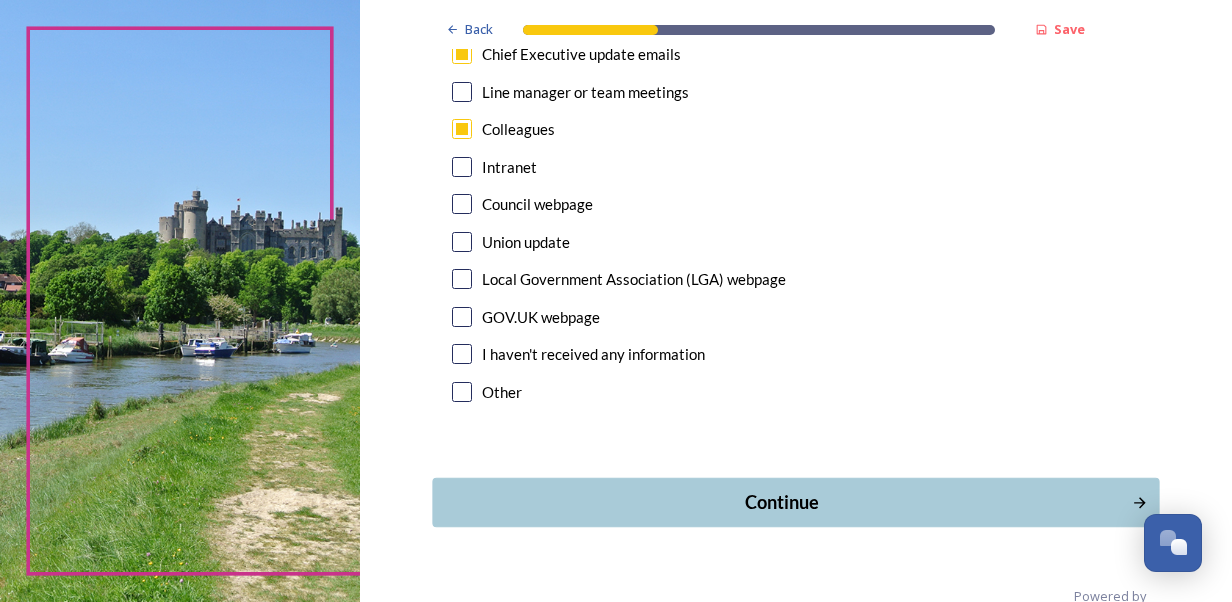click on "Continue" at bounding box center (795, 502) 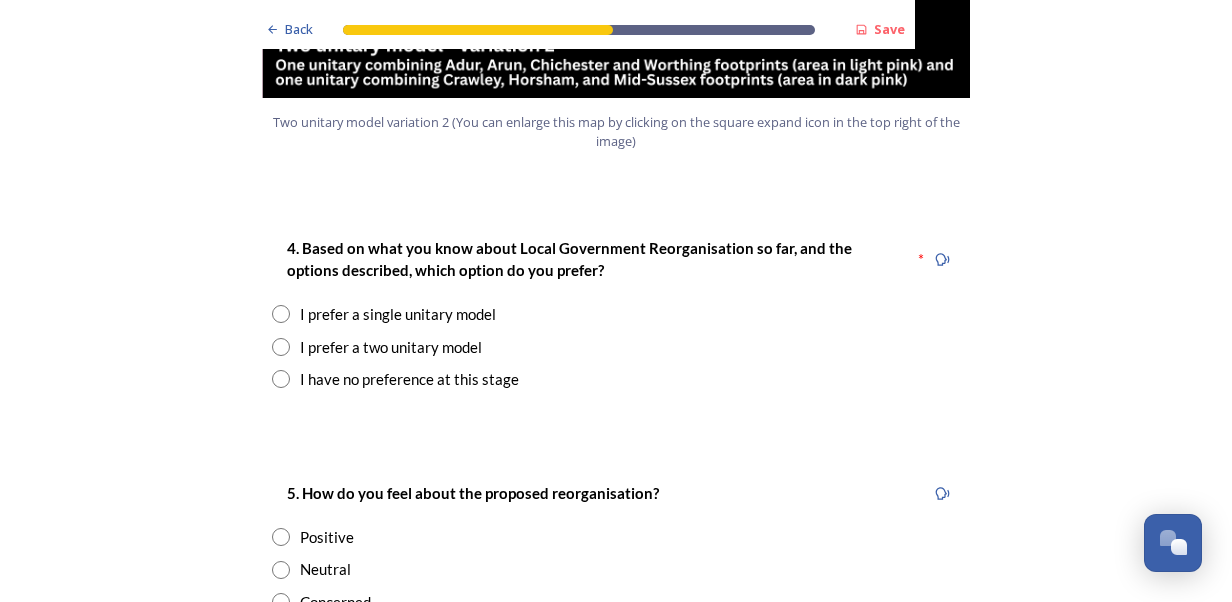 scroll, scrollTop: 2504, scrollLeft: 0, axis: vertical 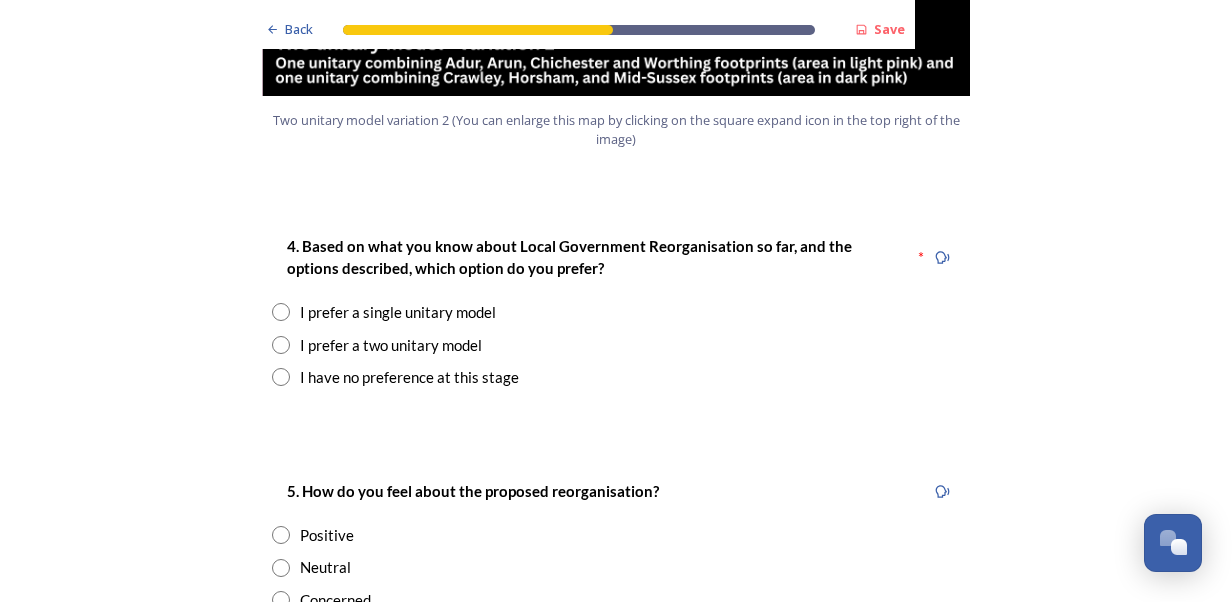 click on "I prefer a single unitary model" at bounding box center (398, 312) 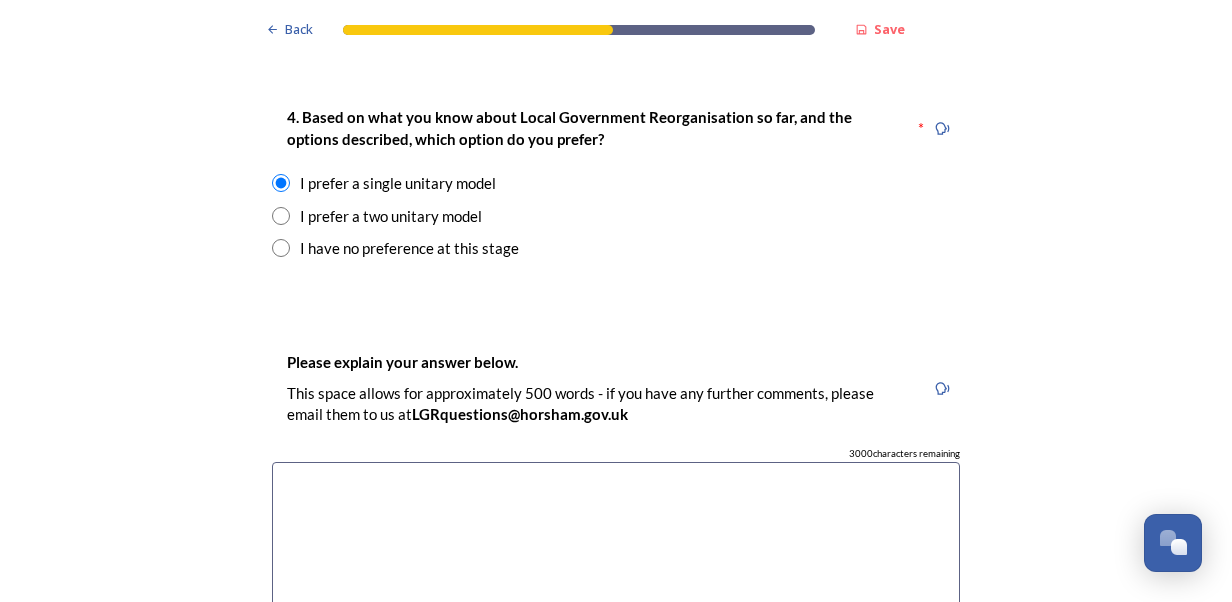 scroll, scrollTop: 2680, scrollLeft: 0, axis: vertical 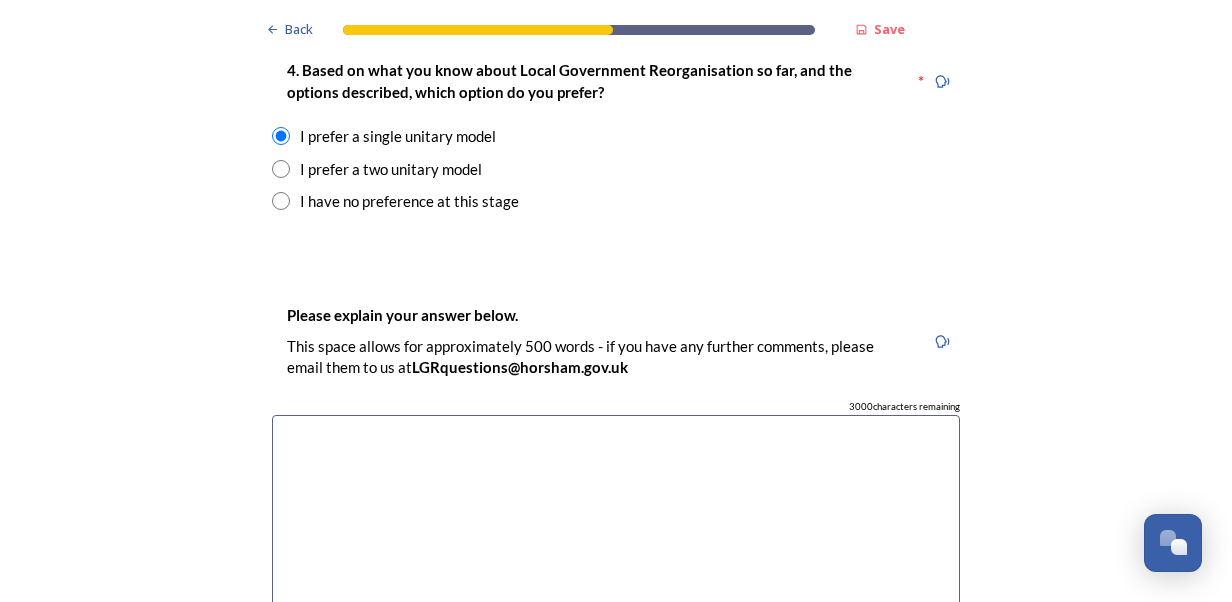 click at bounding box center [616, 527] 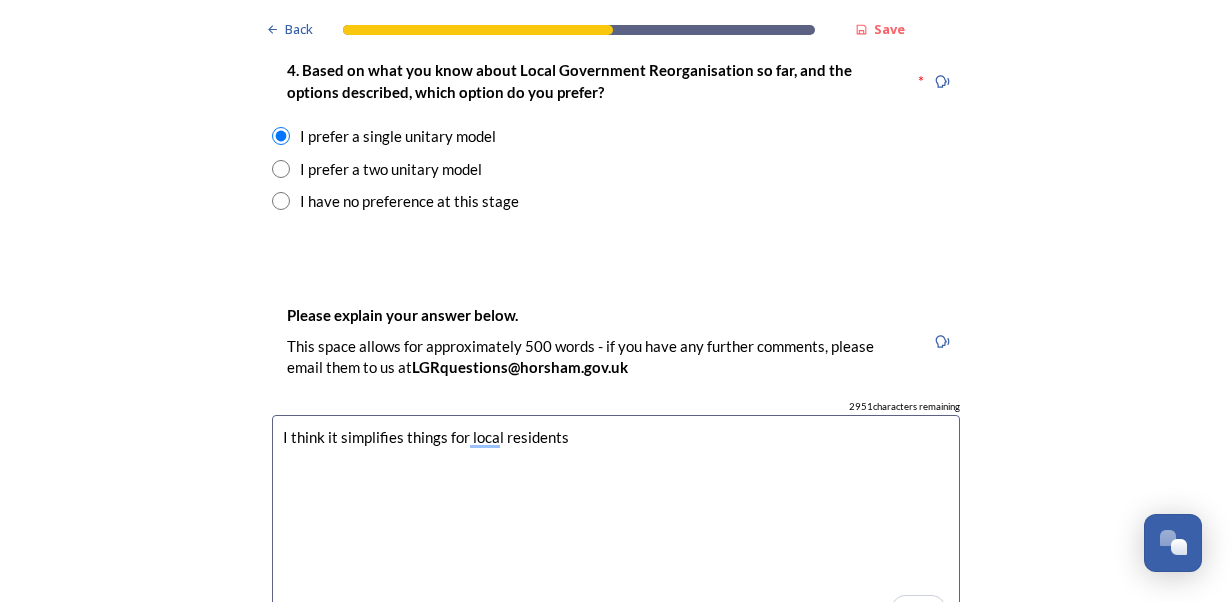 click on "I think it simplifies things for local residents" at bounding box center (616, 527) 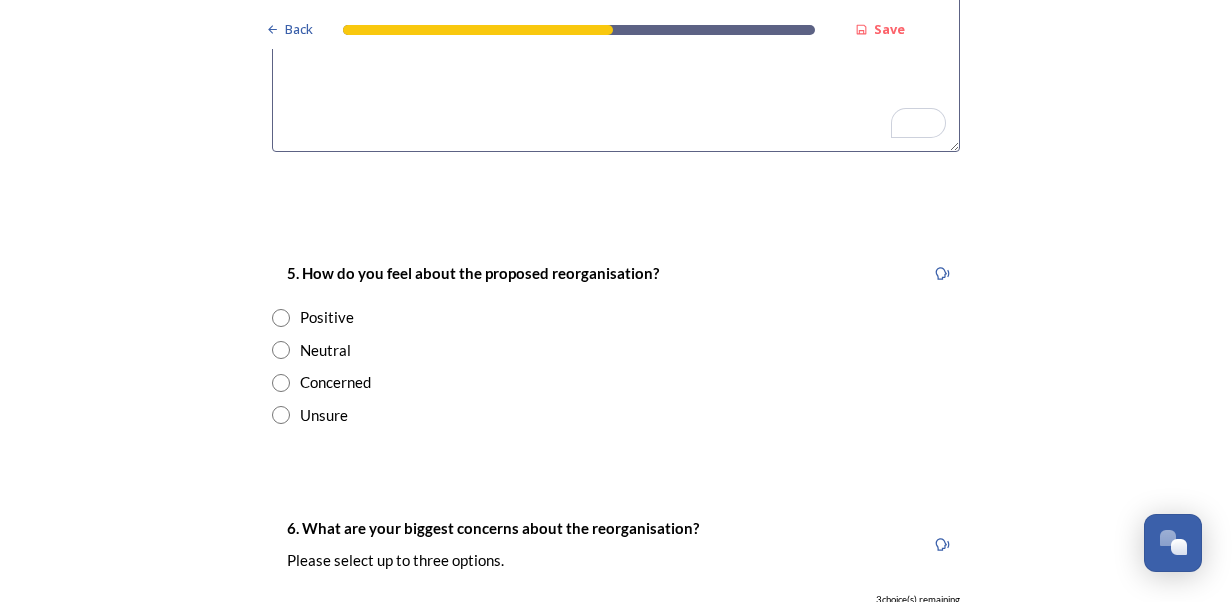 scroll, scrollTop: 3168, scrollLeft: 0, axis: vertical 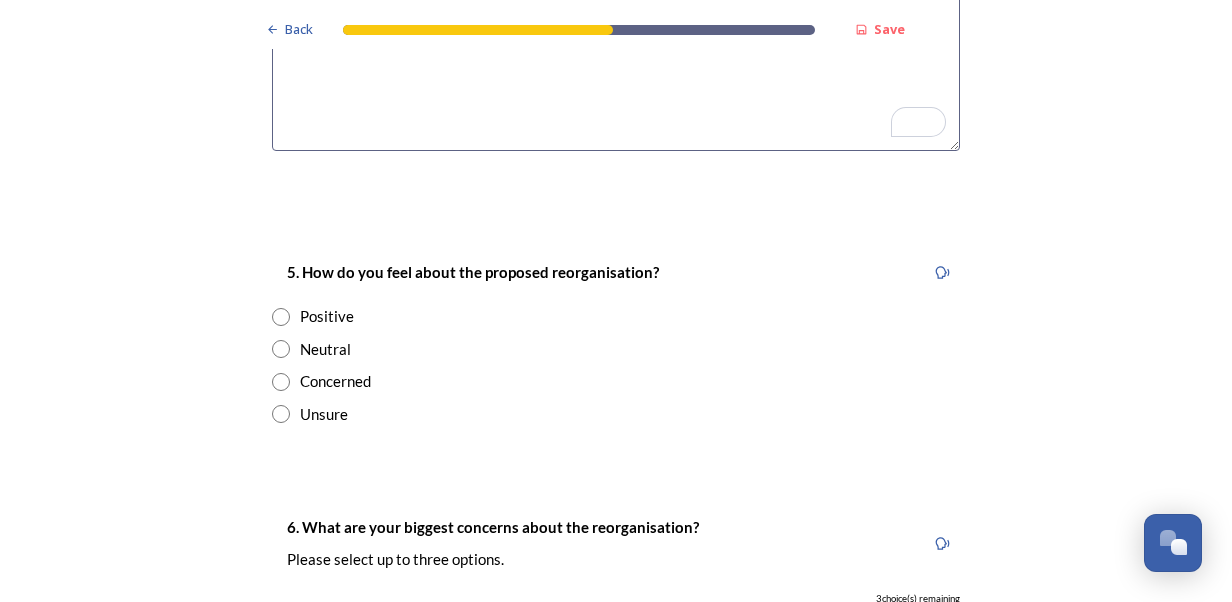 type on "I think it simplifies things for local residents" 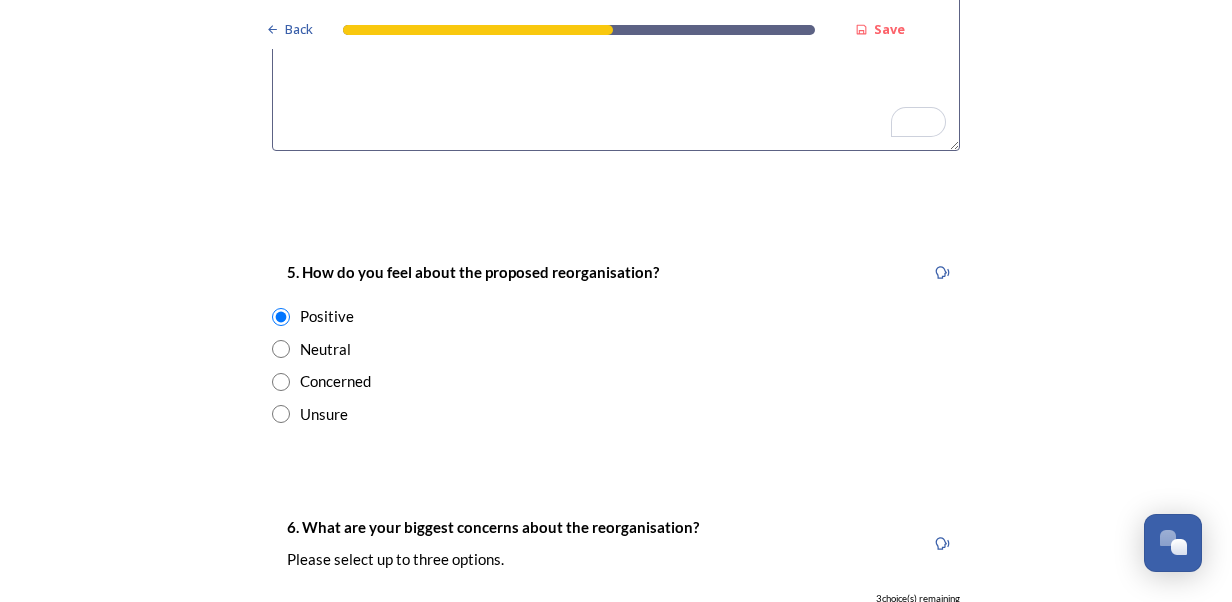 click at bounding box center (281, 349) 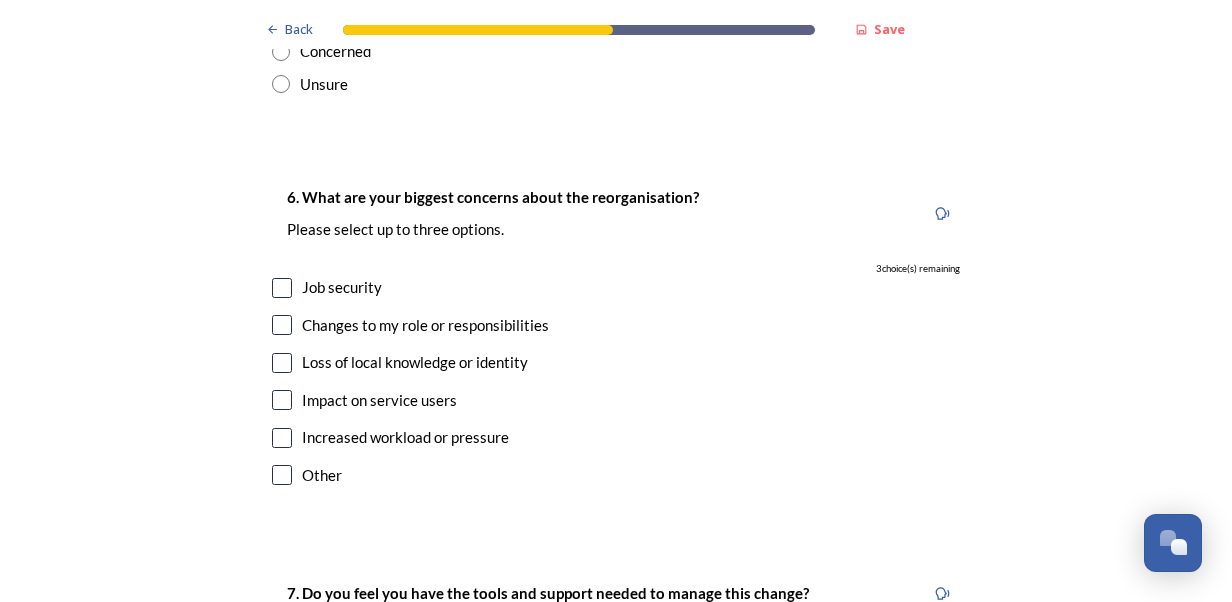 scroll, scrollTop: 3511, scrollLeft: 0, axis: vertical 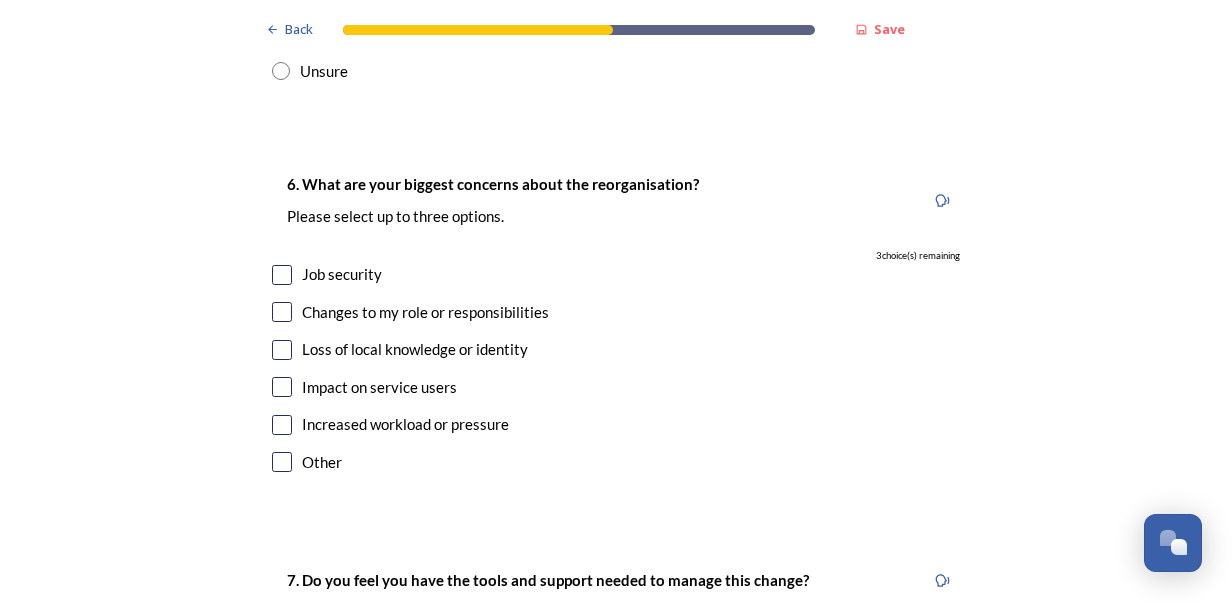 click on "6. What are your biggest concerns about the reorganisation? Please select up to three options. 3  choice(s) remaining Job security Changes to my role or responsibilities Loss of local knowledge or identity Impact on service users Increased workload or pressure Other" at bounding box center (616, 325) 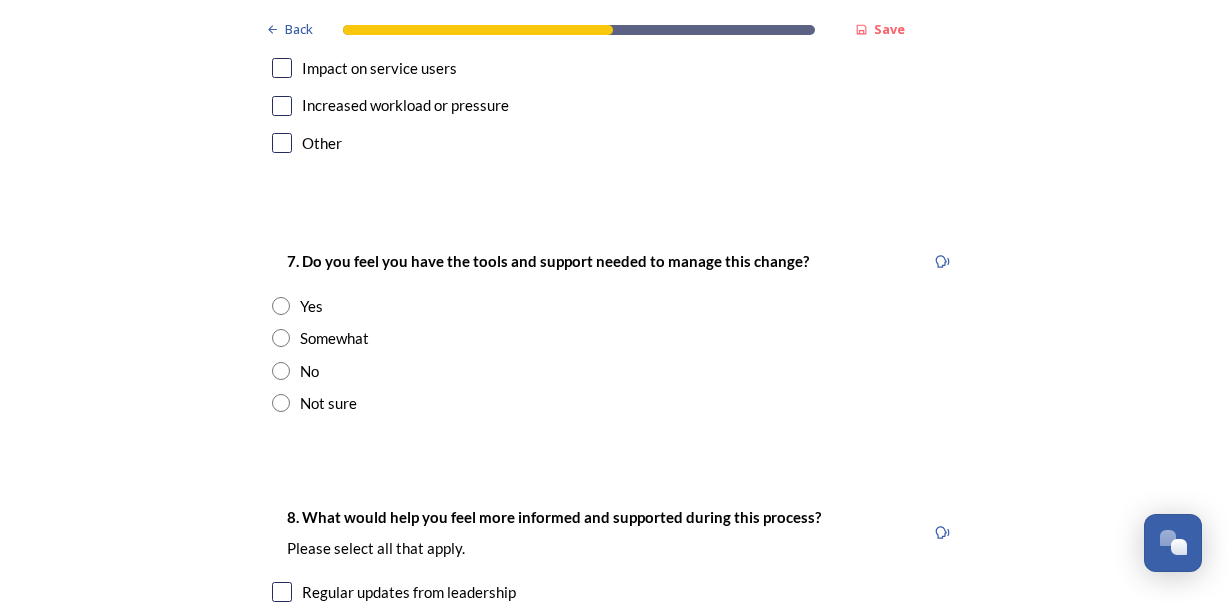 scroll, scrollTop: 3831, scrollLeft: 0, axis: vertical 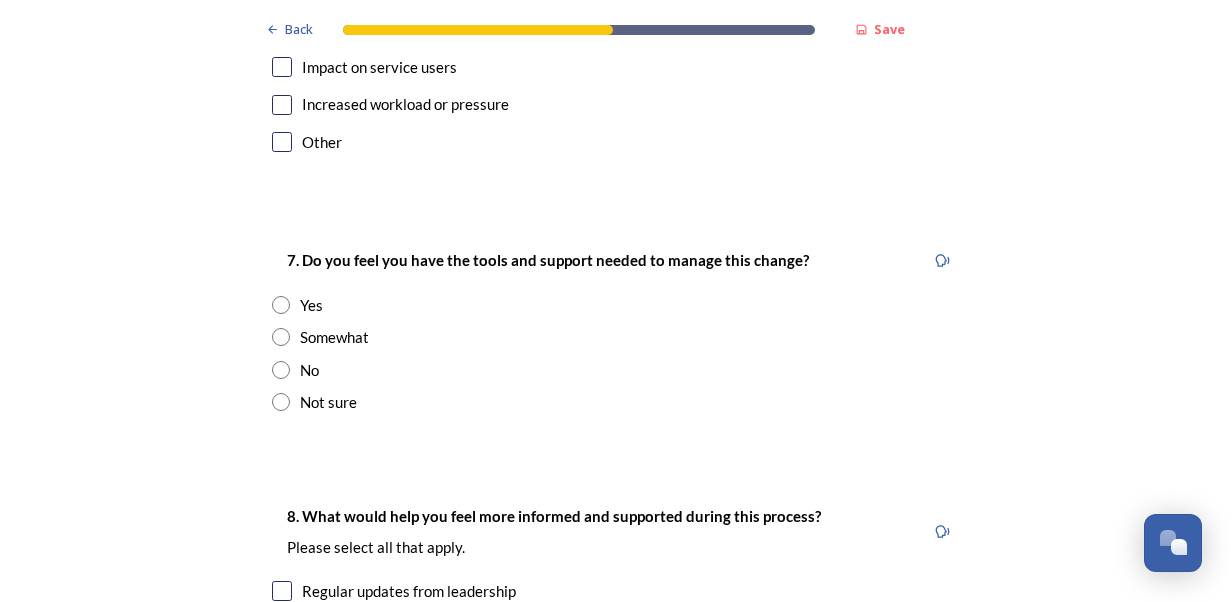click at bounding box center (281, 337) 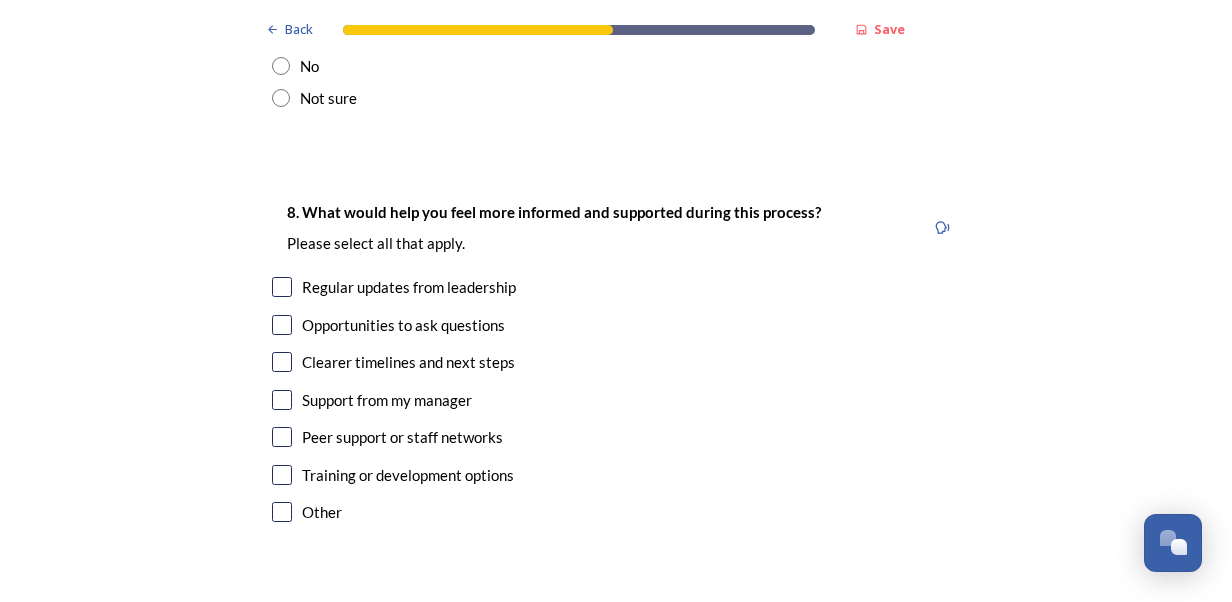 scroll, scrollTop: 4151, scrollLeft: 0, axis: vertical 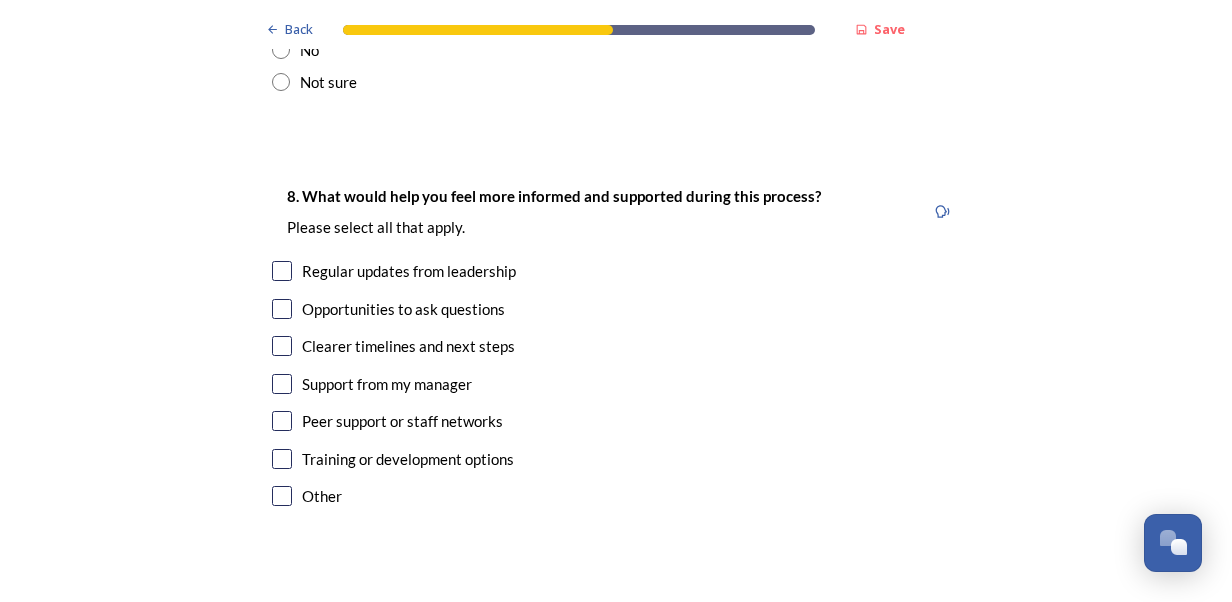 click at bounding box center (282, 271) 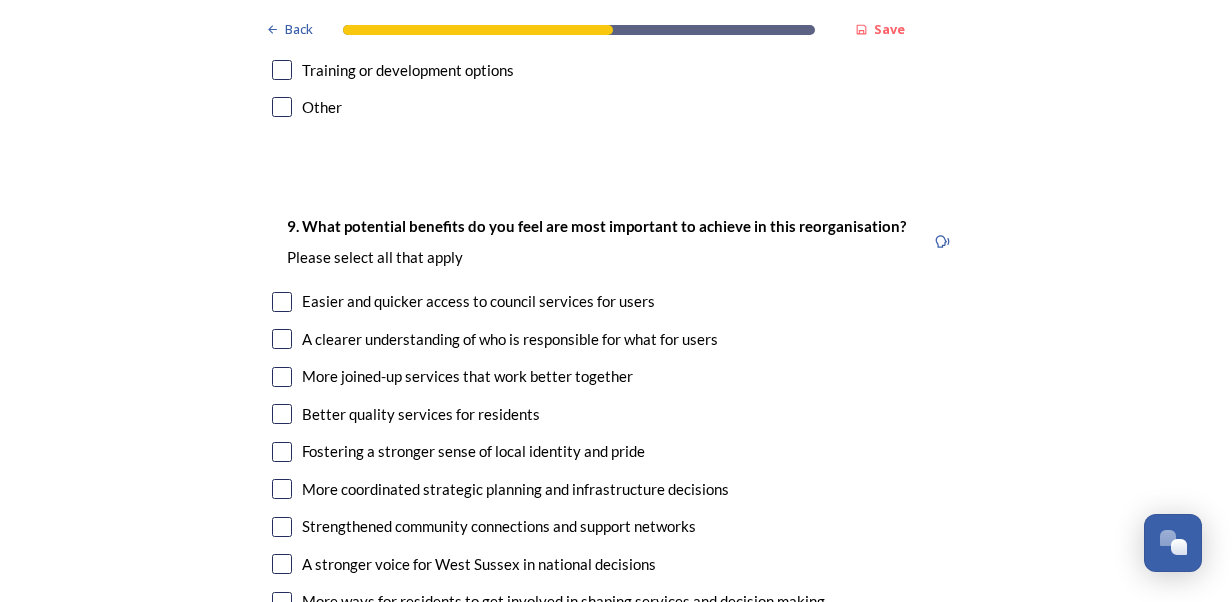 scroll, scrollTop: 4542, scrollLeft: 0, axis: vertical 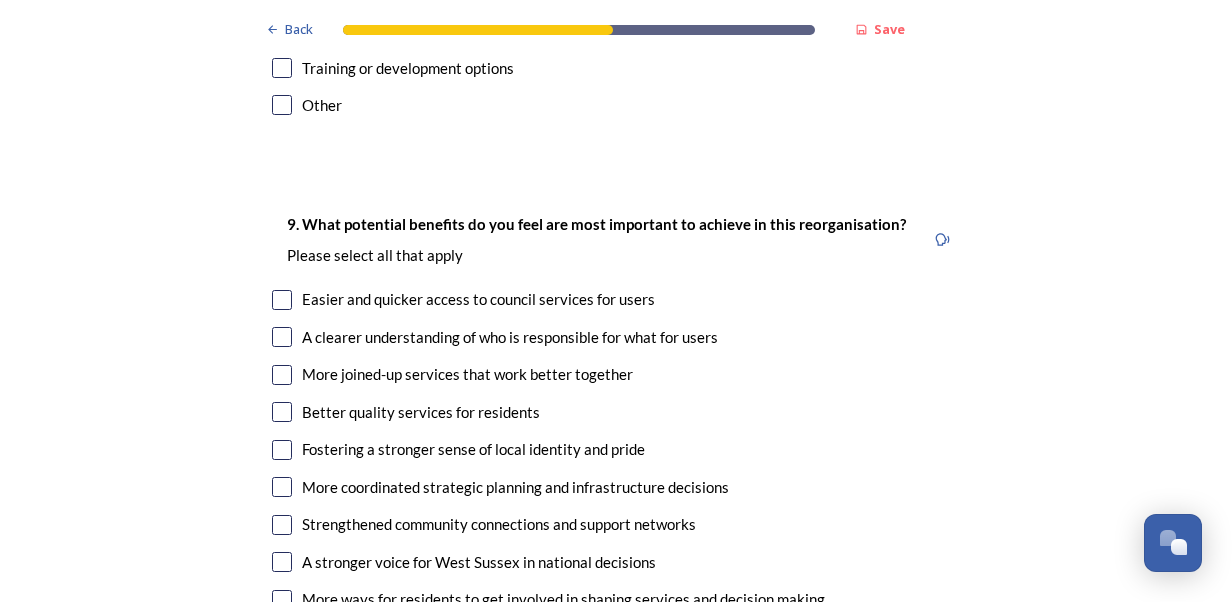 click at bounding box center (282, 300) 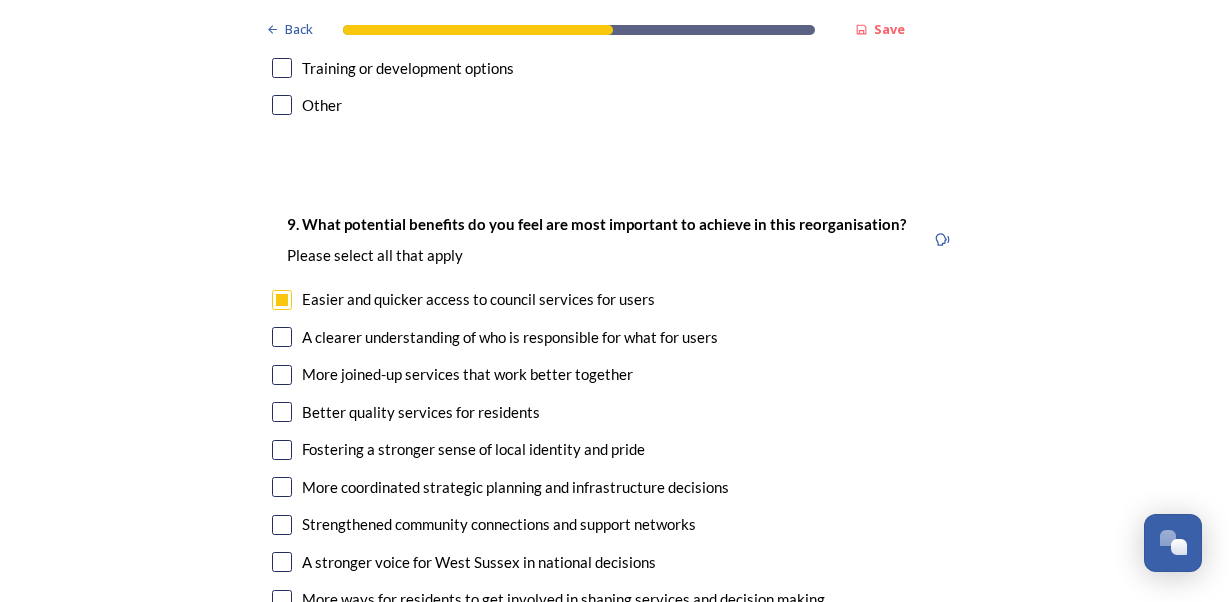click on "9. What potential benefits do you feel are most important to achieve in this reorganisation? ﻿Please select all that apply Easier and quicker access to council services for users A clearer understanding of who is responsible for what for users More joined-up services that work better together Better quality services for residents Fostering a stronger sense of local identity and pride More coordinated strategic planning and infrastructure decisions  Strengthened community connections and support networks A stronger voice for West Sussex in national decisions More ways for residents to get involved in shaping services and decision making More support for the local economy Improved access to funding opportunities Other" at bounding box center (616, 470) 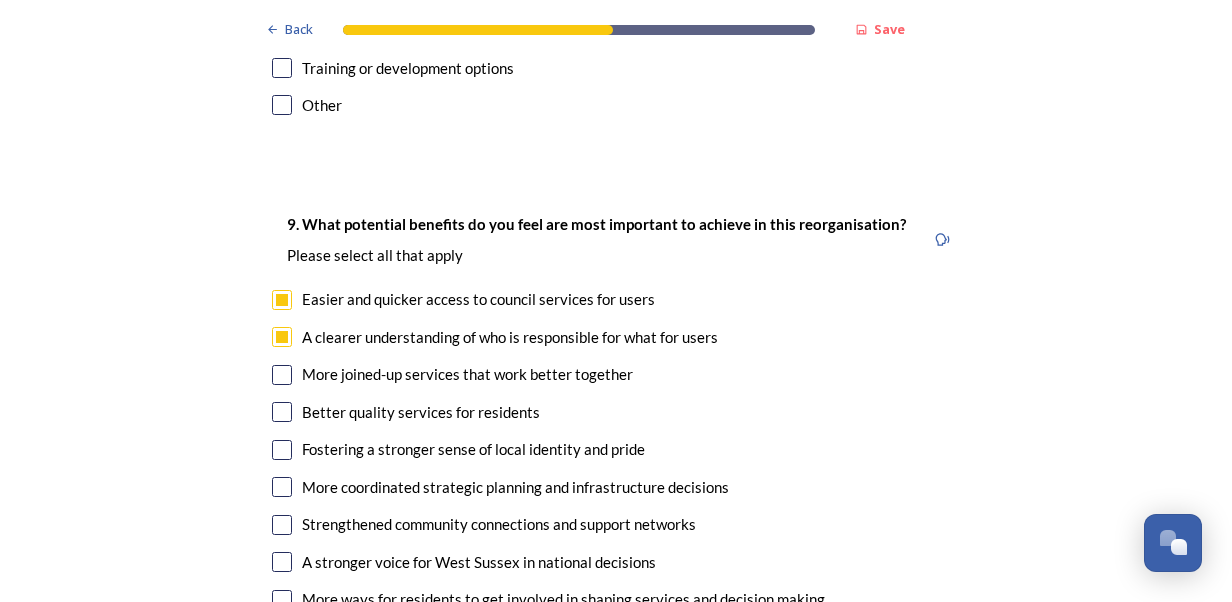 click at bounding box center [282, 375] 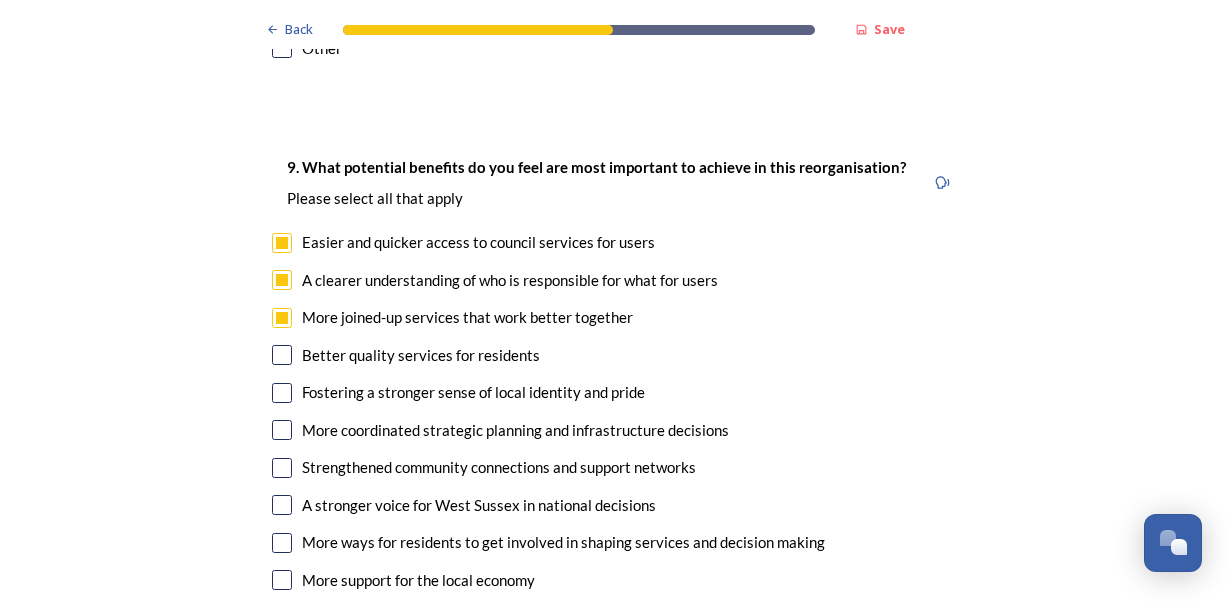 scroll, scrollTop: 4600, scrollLeft: 0, axis: vertical 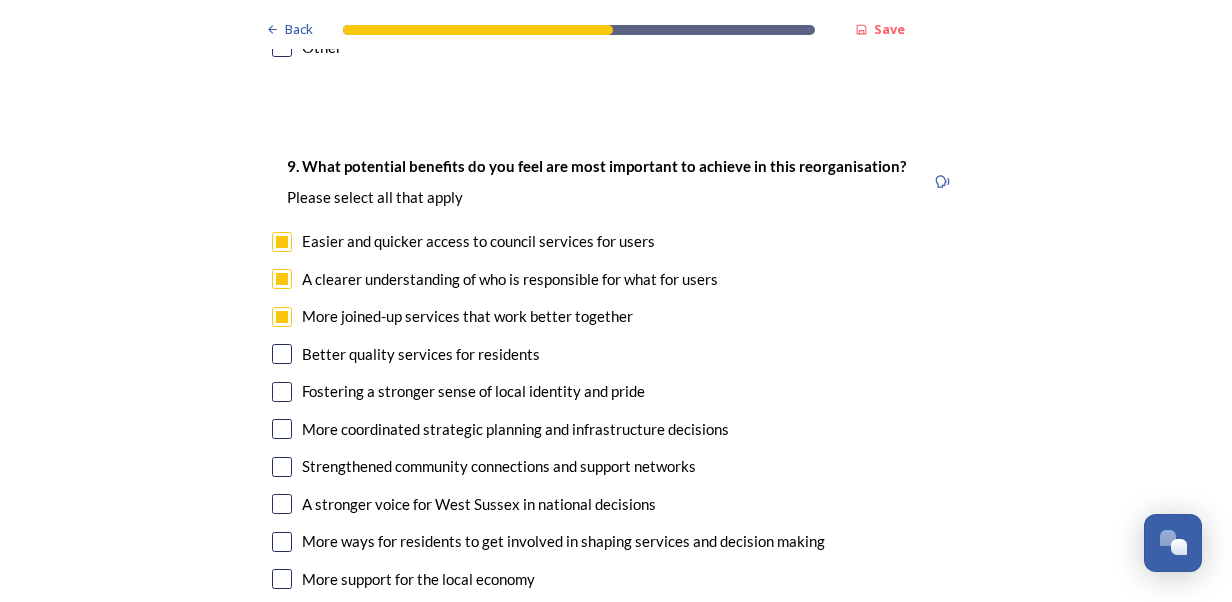 click at bounding box center [282, 354] 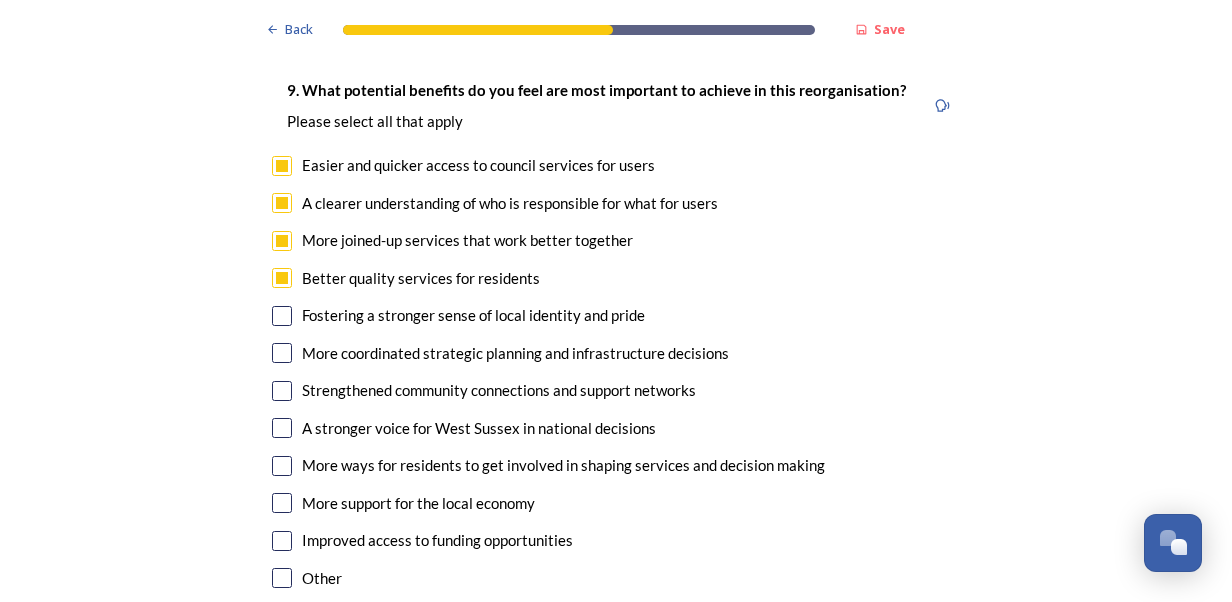 scroll, scrollTop: 4686, scrollLeft: 0, axis: vertical 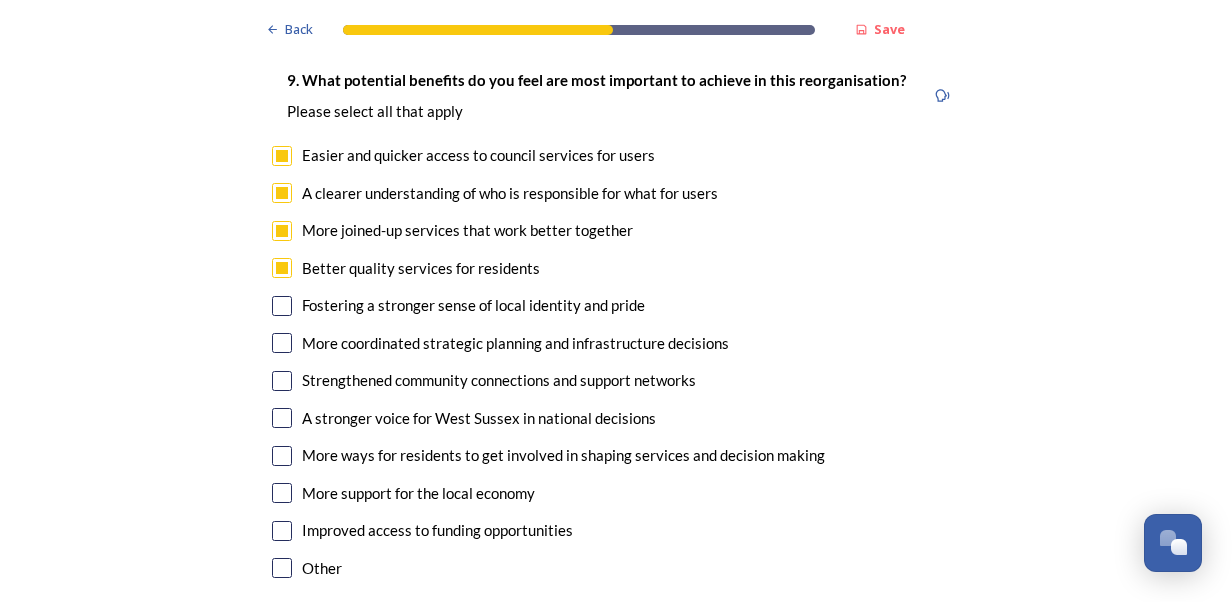 click at bounding box center [282, 343] 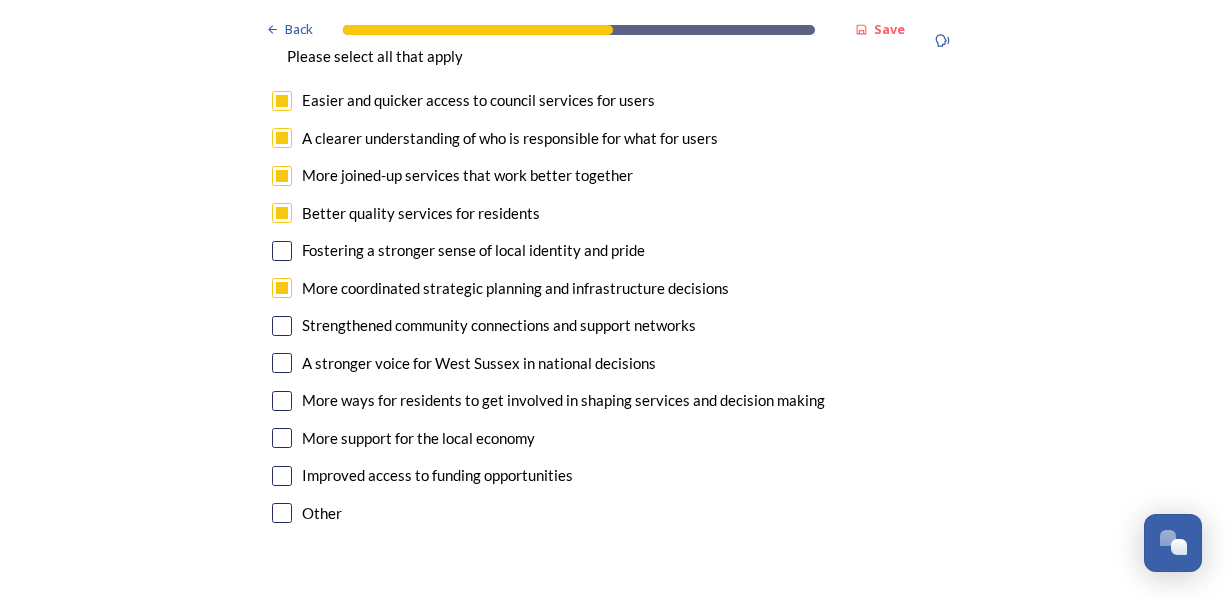 scroll, scrollTop: 4742, scrollLeft: 0, axis: vertical 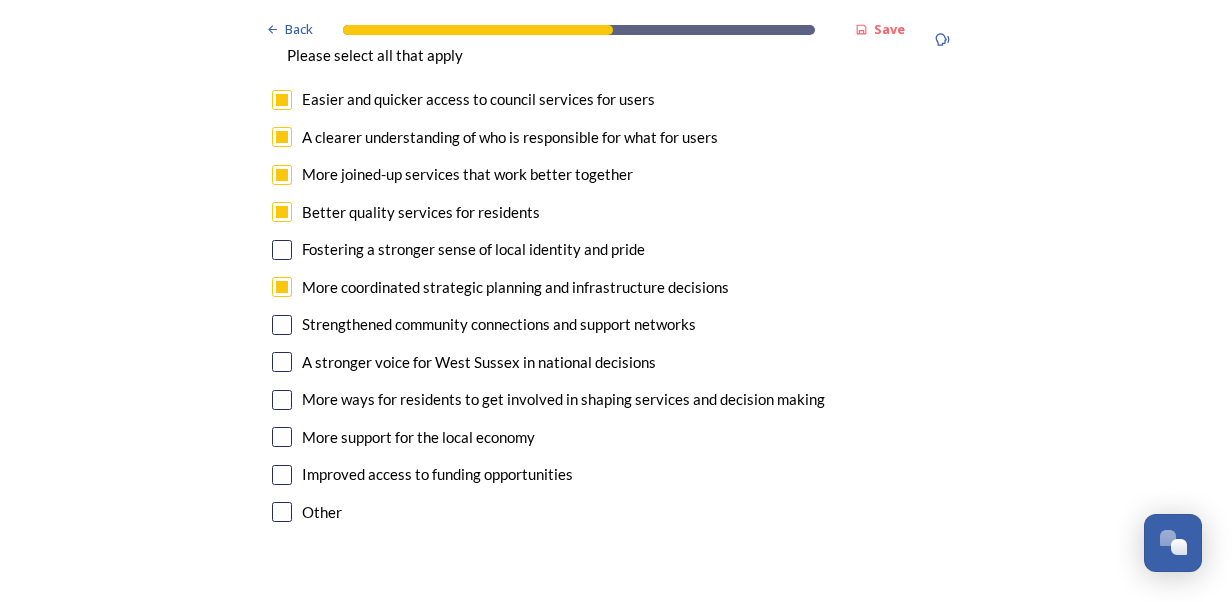click at bounding box center (282, 362) 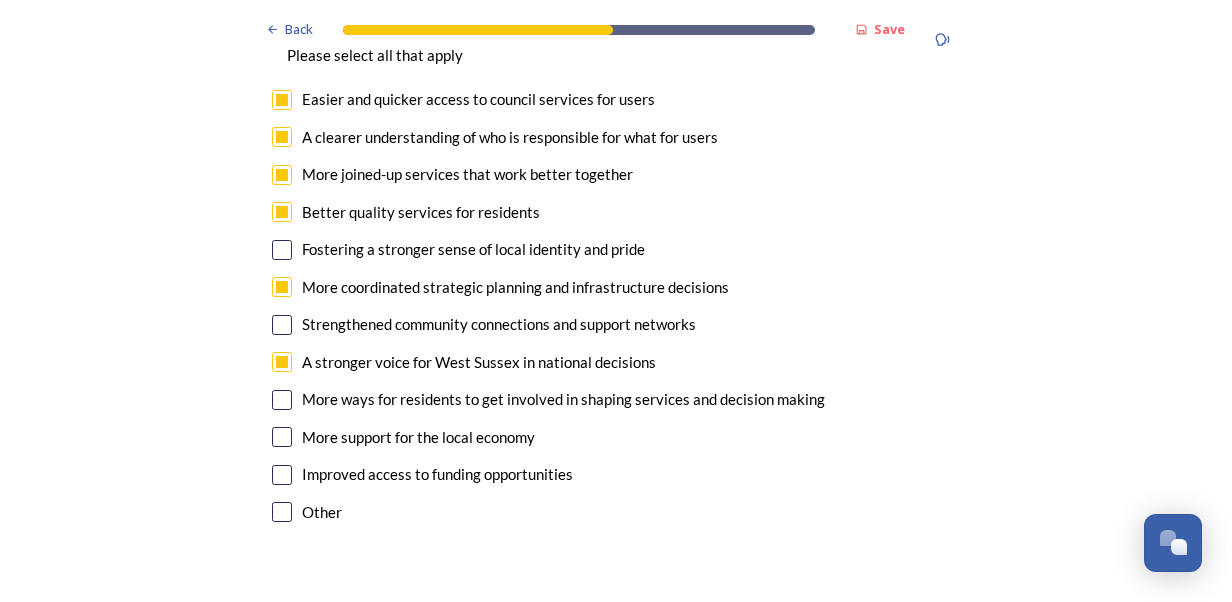 click at bounding box center (282, 400) 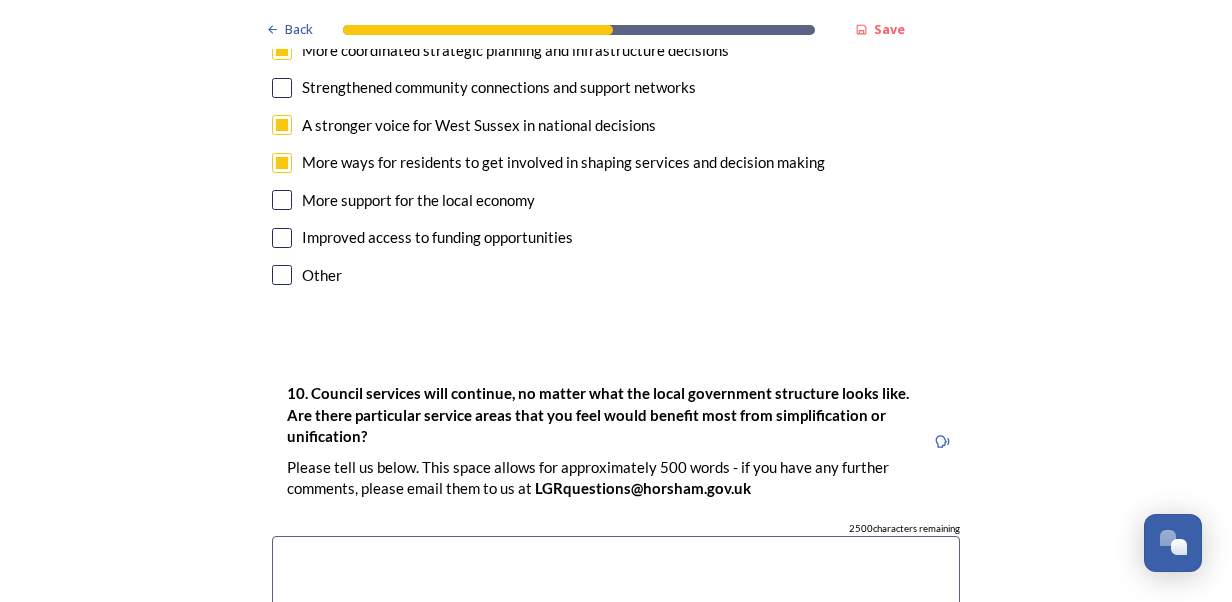 scroll, scrollTop: 4980, scrollLeft: 0, axis: vertical 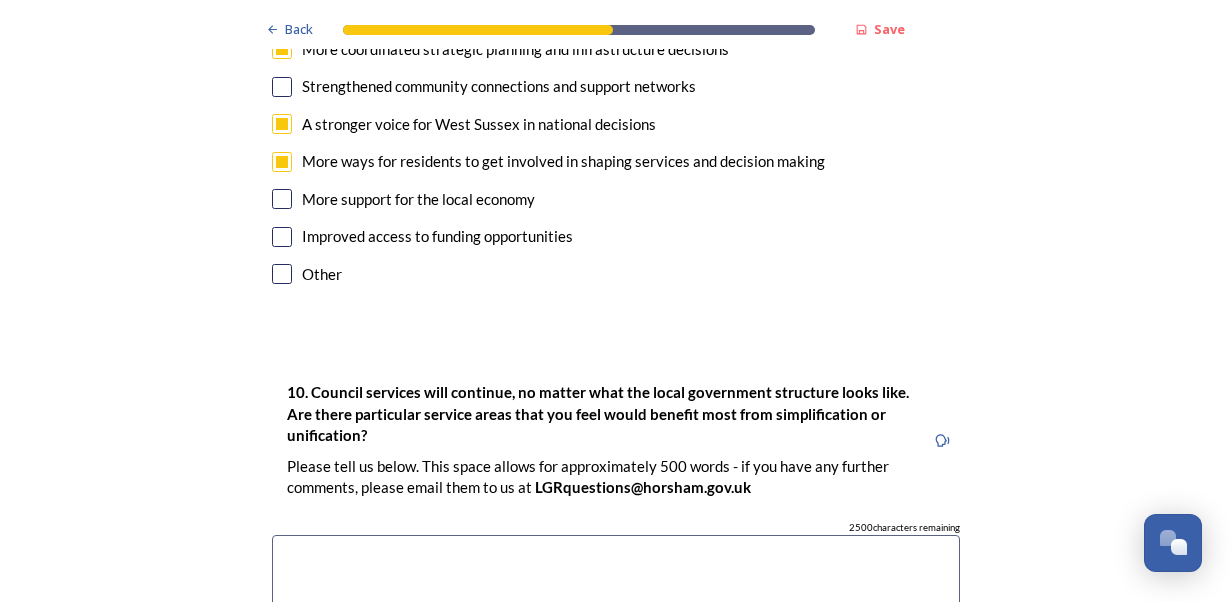 click at bounding box center (282, 237) 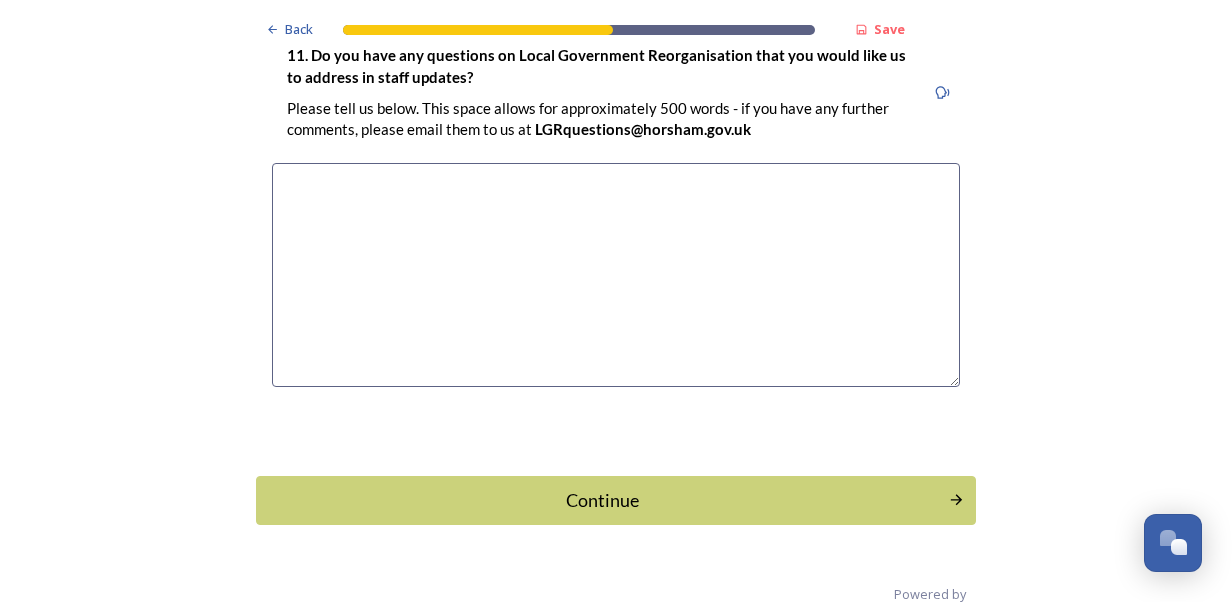 scroll, scrollTop: 5842, scrollLeft: 0, axis: vertical 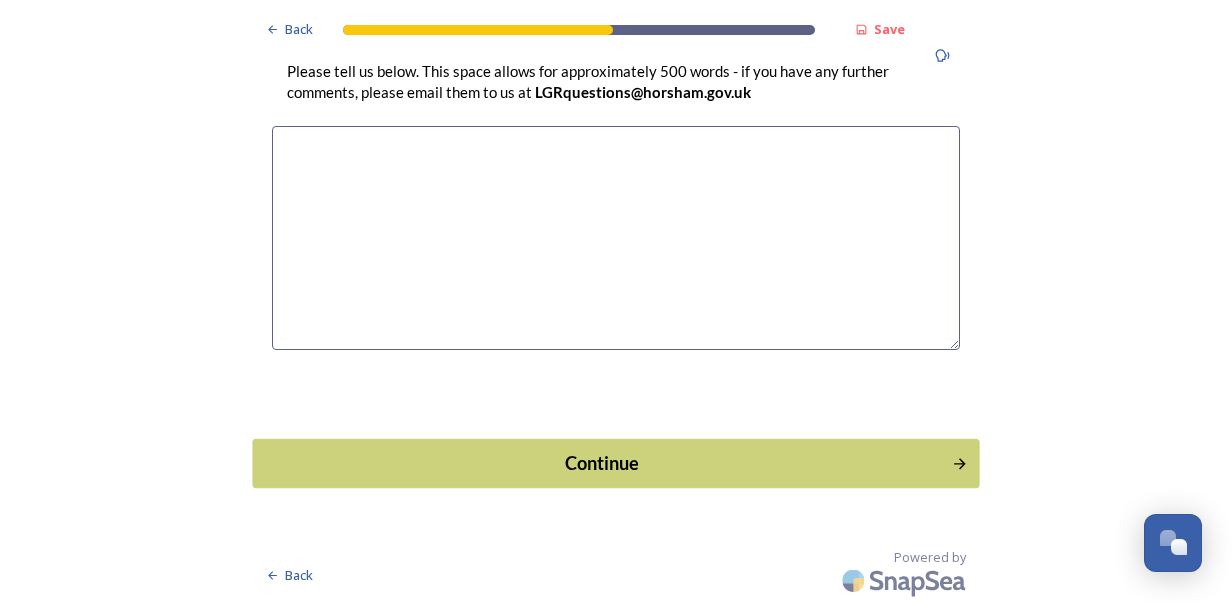 click on "Continue" at bounding box center [615, 462] 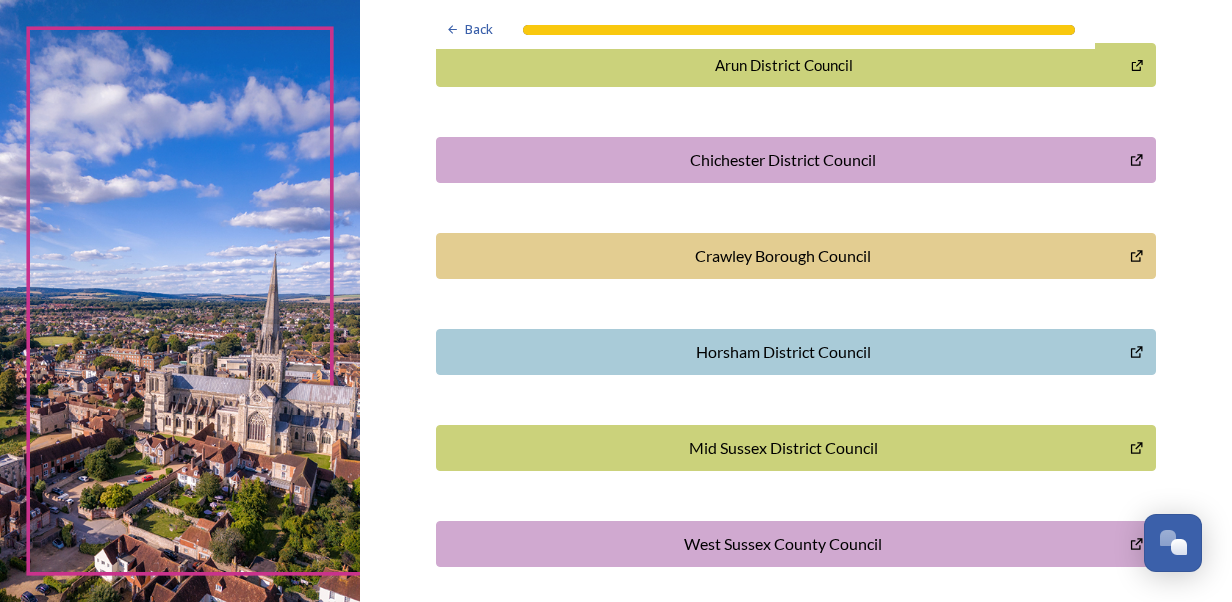 scroll, scrollTop: 609, scrollLeft: 0, axis: vertical 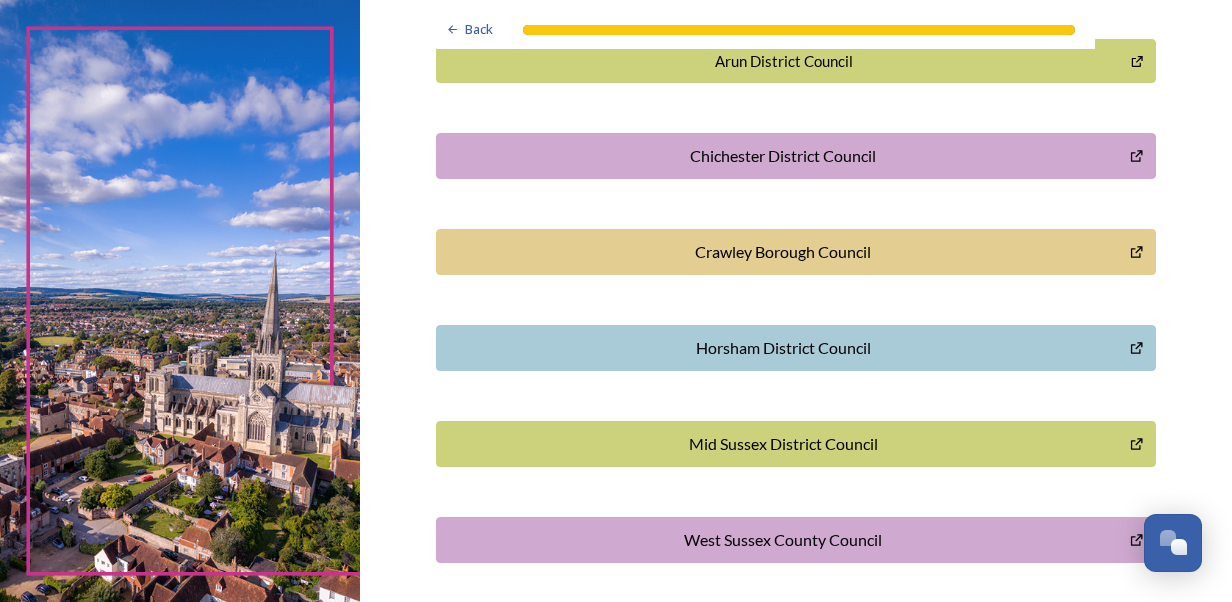 click on "Crawley Borough Council" at bounding box center [796, 252] 